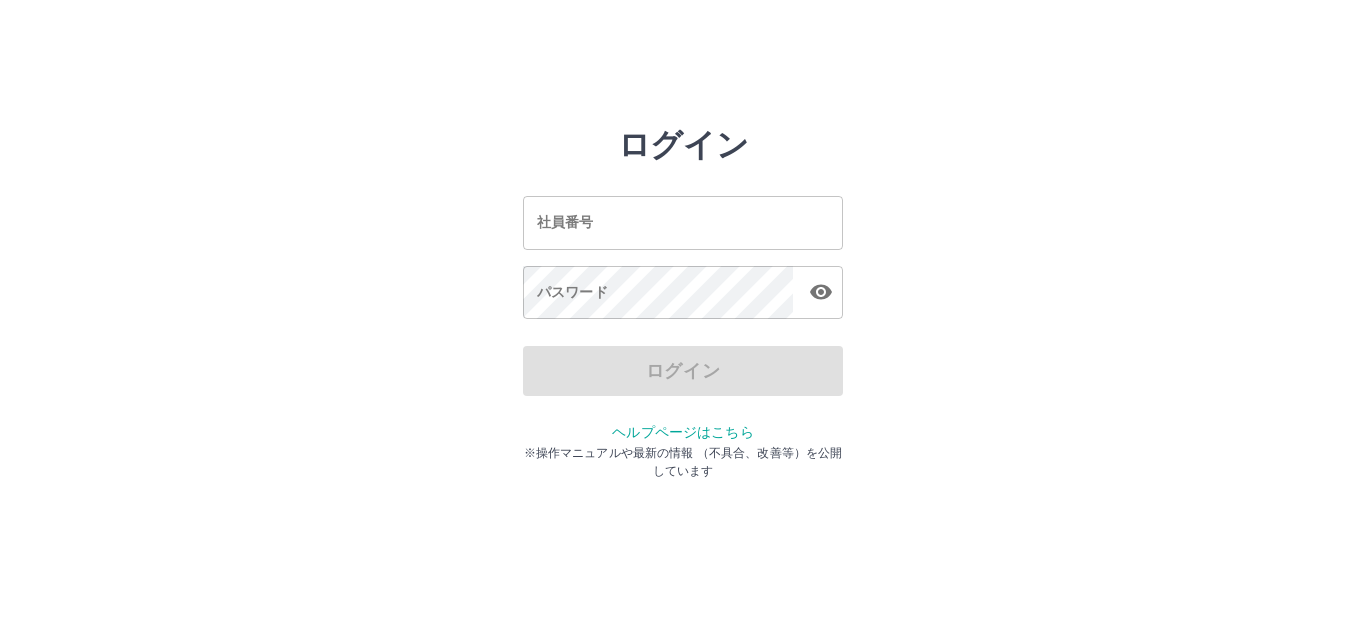 scroll, scrollTop: 0, scrollLeft: 0, axis: both 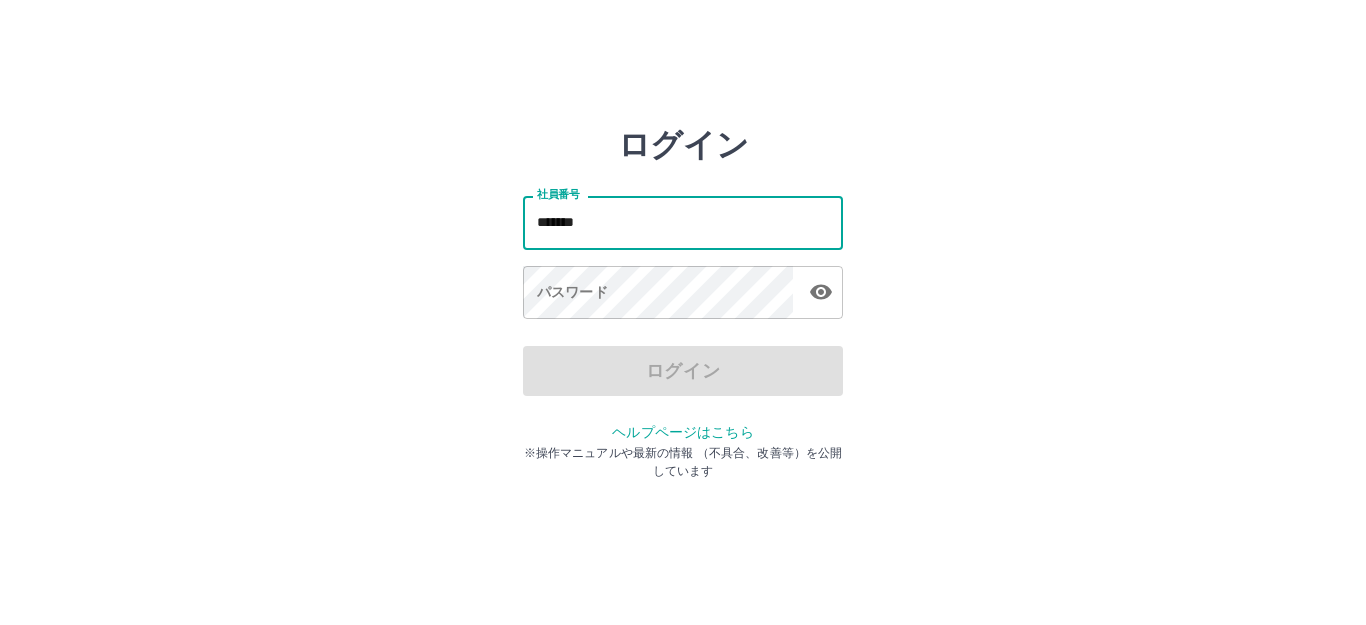 type on "*******" 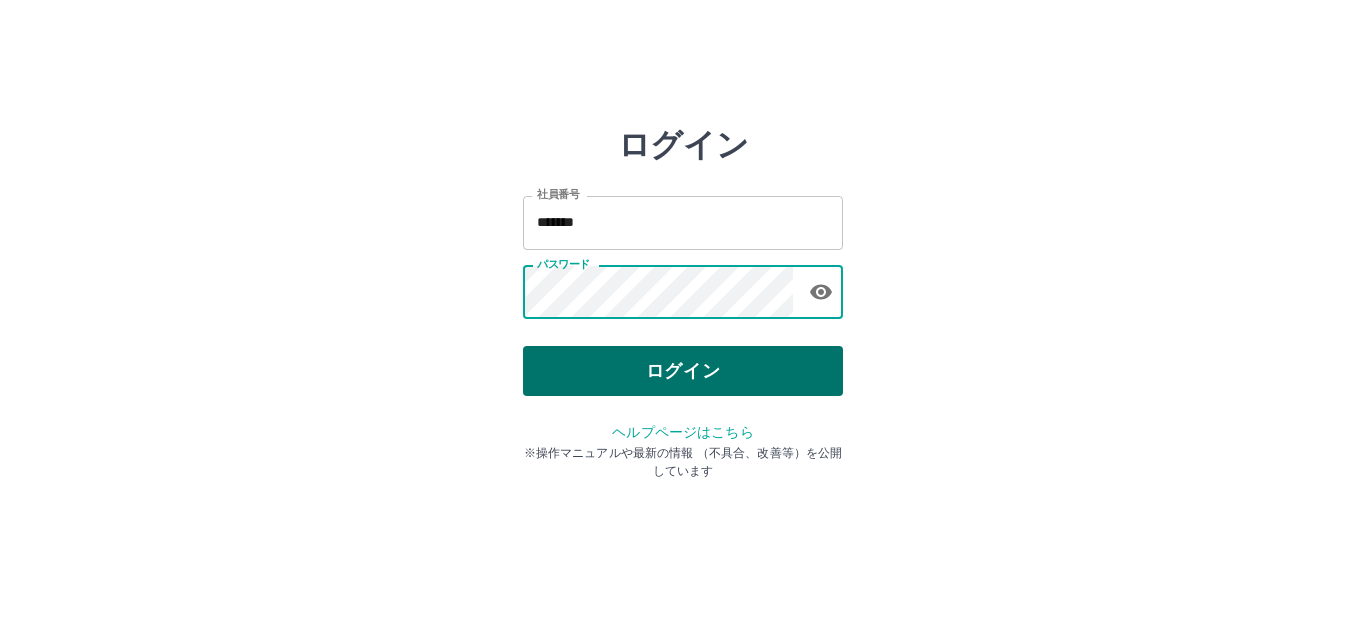 click on "ログイン" at bounding box center [683, 371] 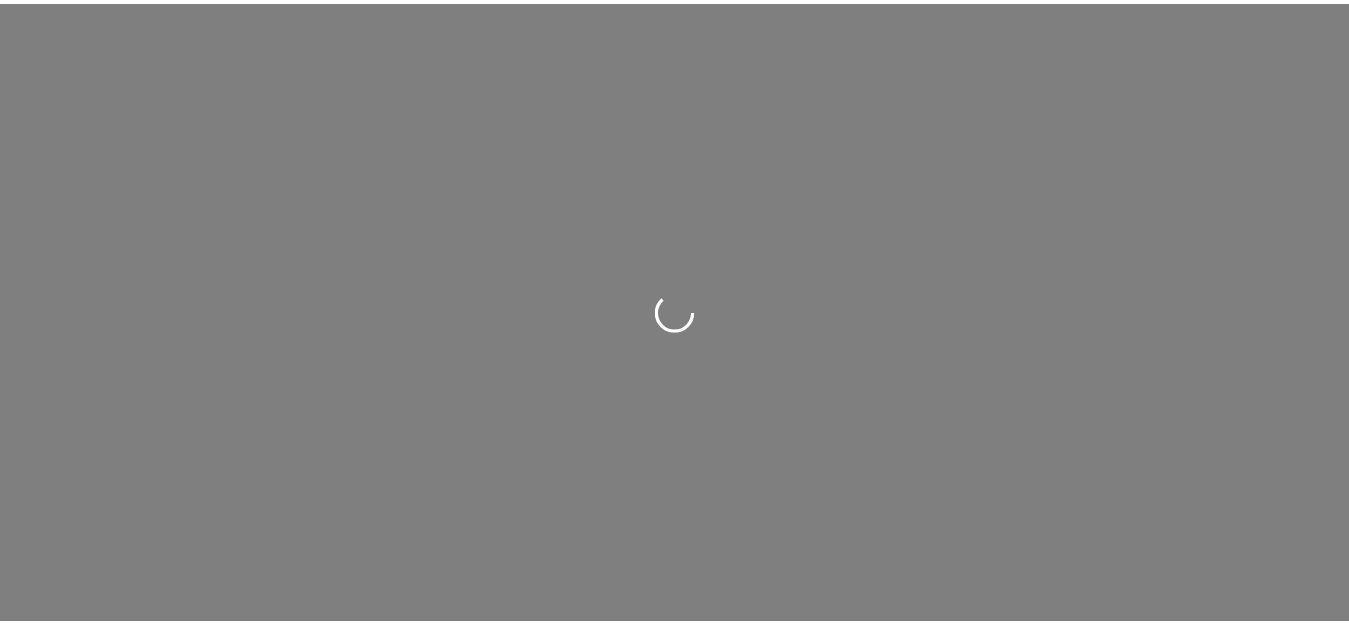scroll, scrollTop: 0, scrollLeft: 0, axis: both 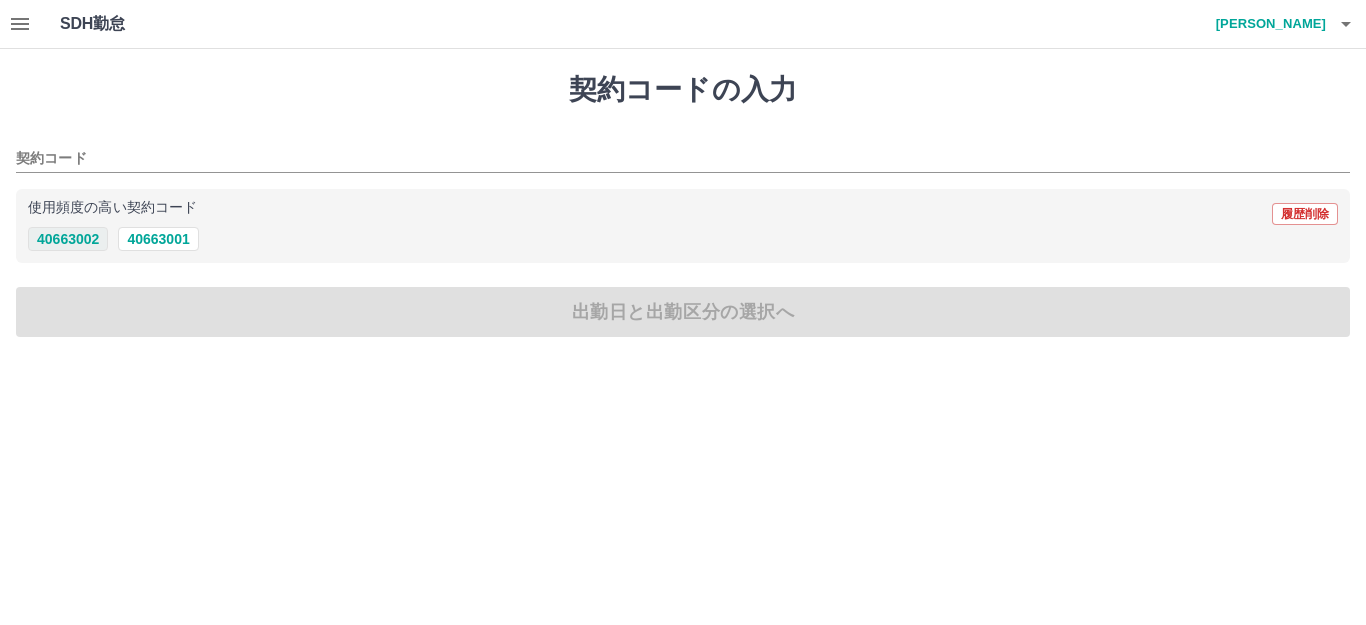 click on "40663002" at bounding box center [68, 239] 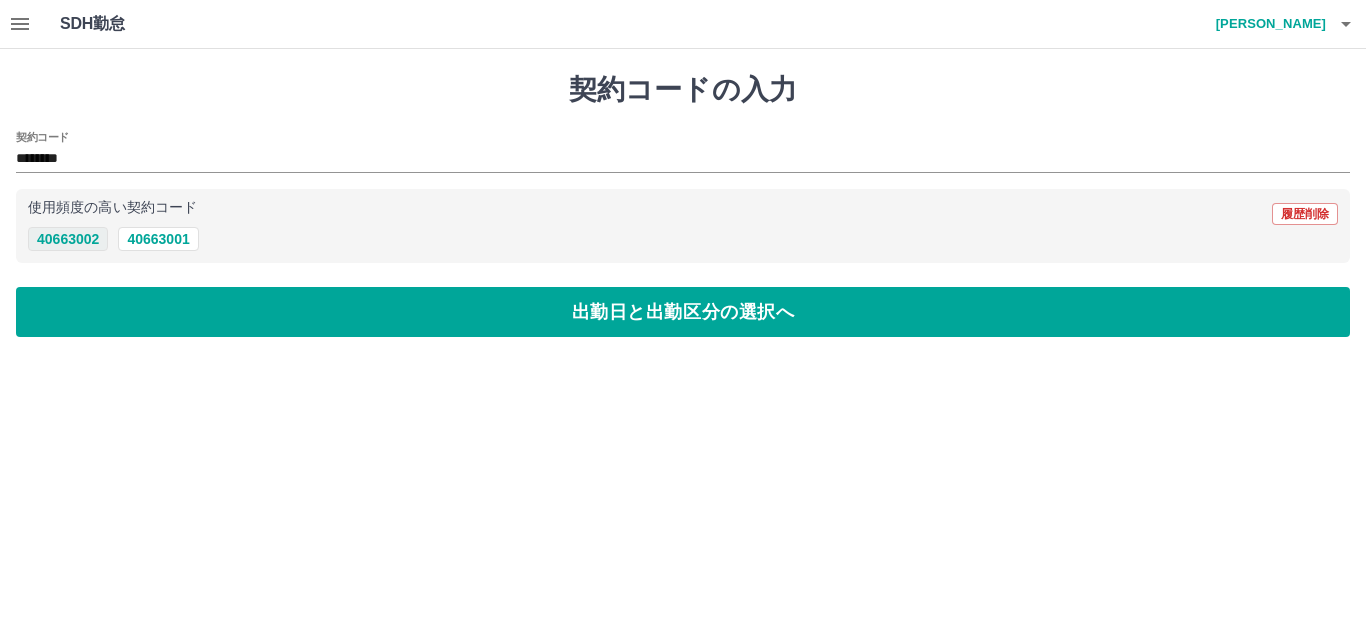 type on "********" 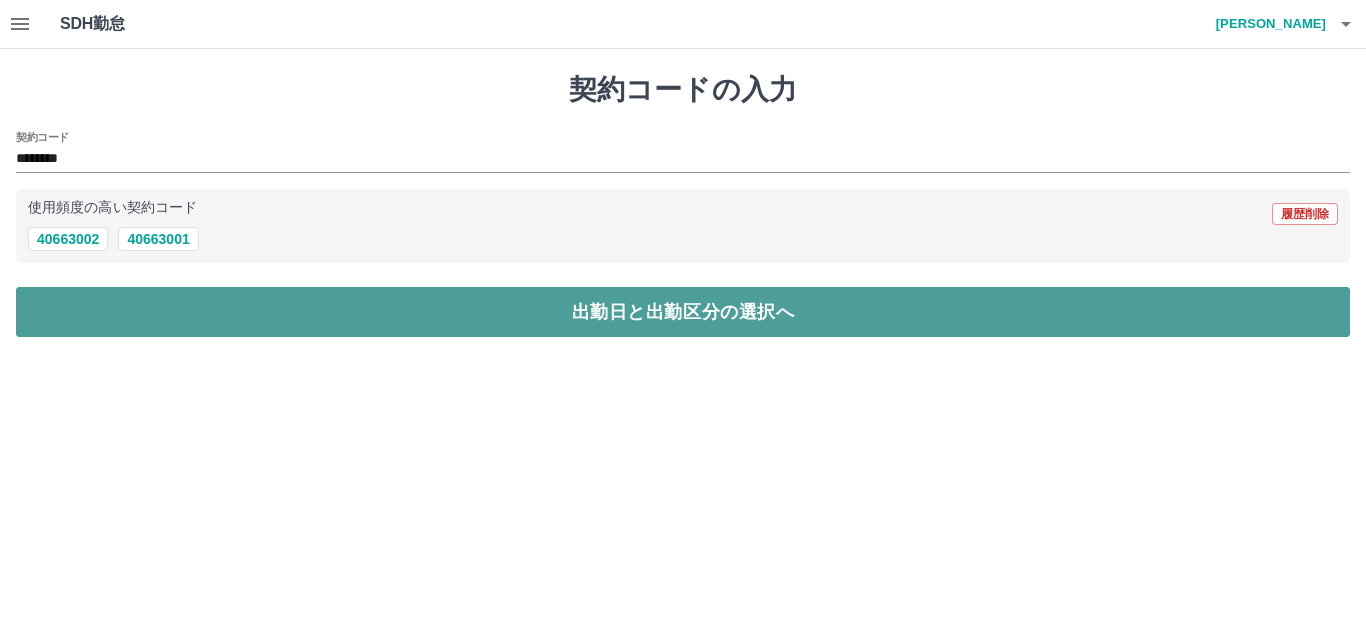 click on "出勤日と出勤区分の選択へ" at bounding box center [683, 312] 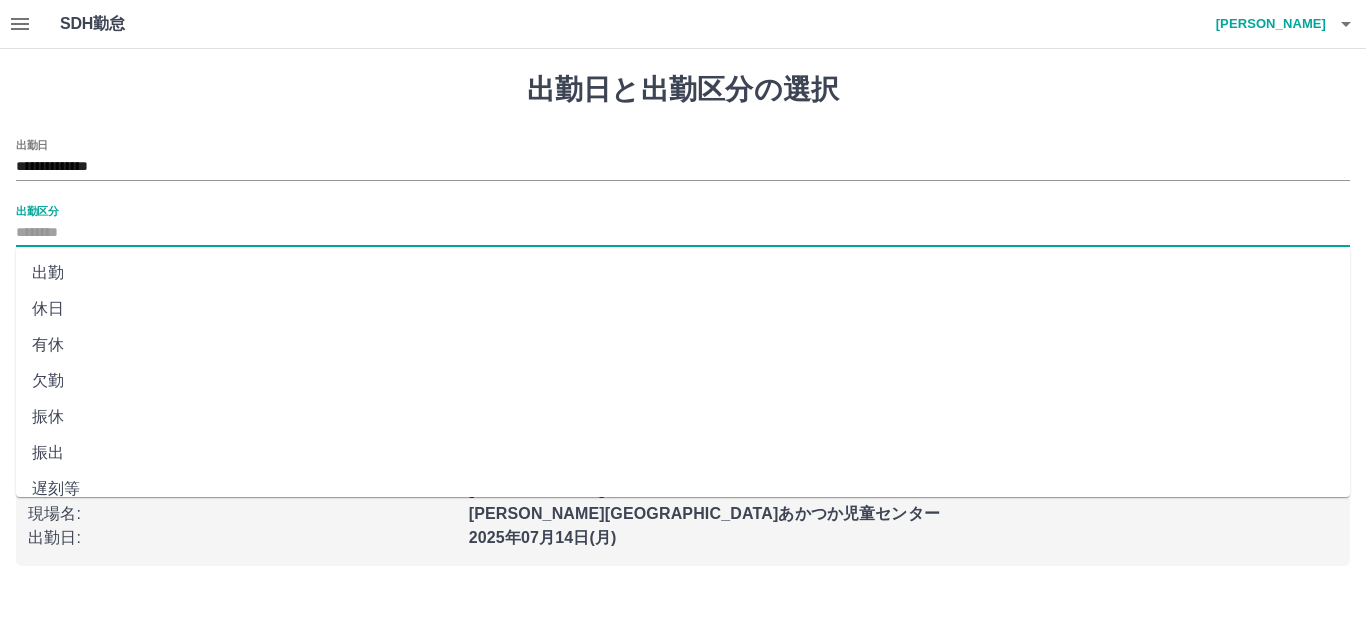 click on "出勤区分" at bounding box center [683, 233] 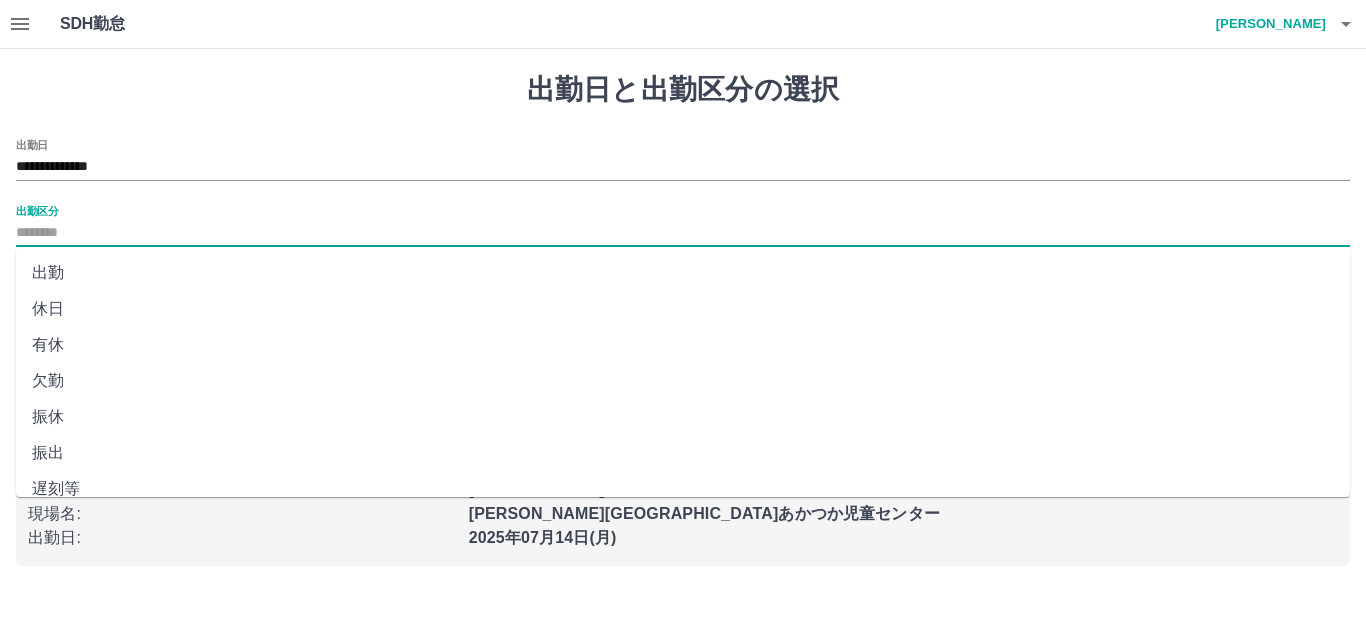 click on "出勤" at bounding box center [683, 273] 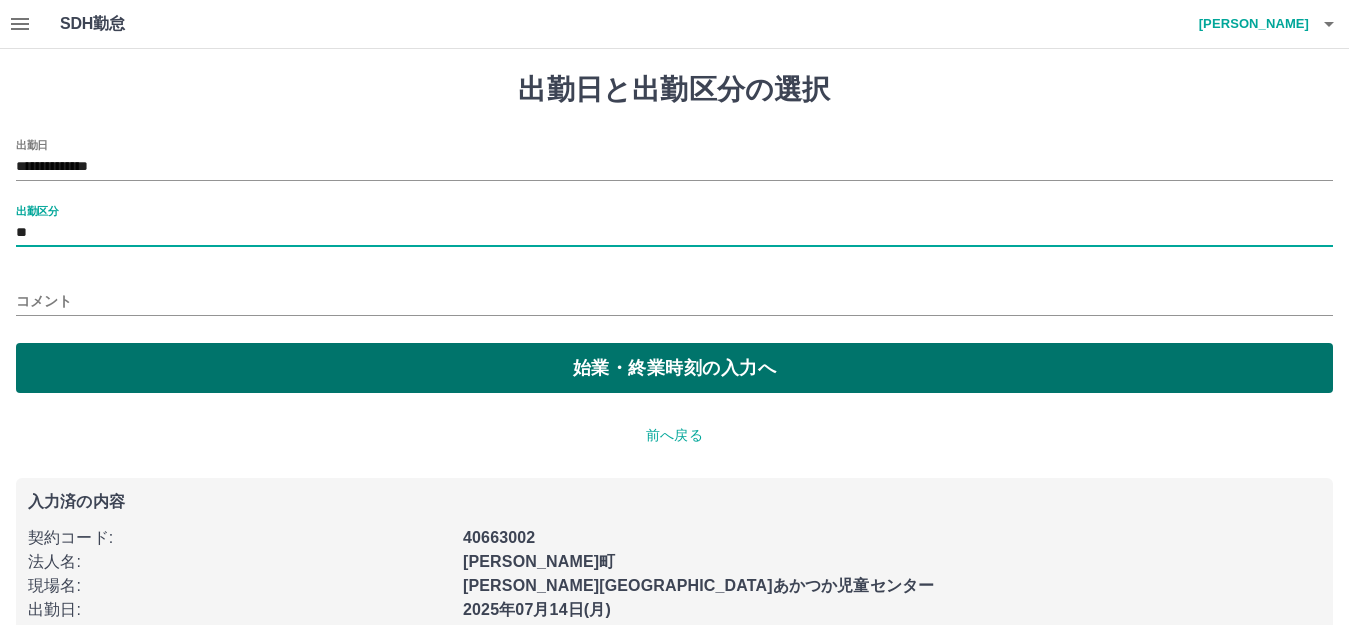 click on "始業・終業時刻の入力へ" at bounding box center (674, 368) 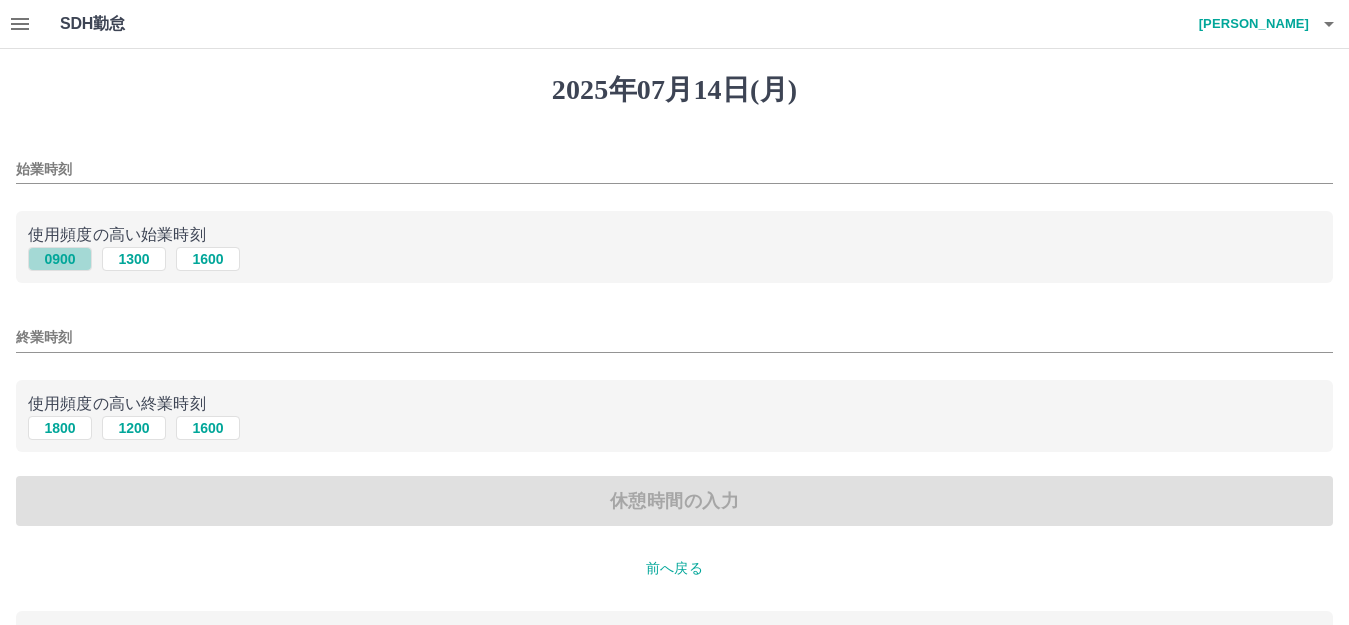 click on "0900" at bounding box center [60, 259] 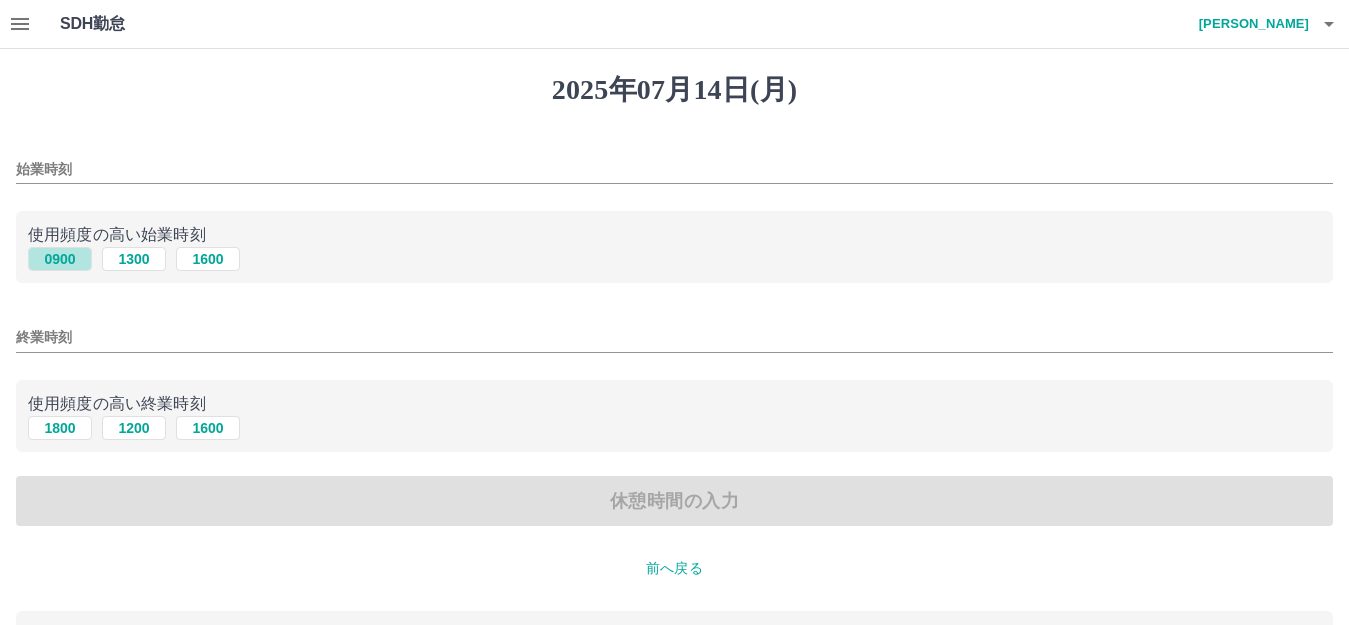 type on "****" 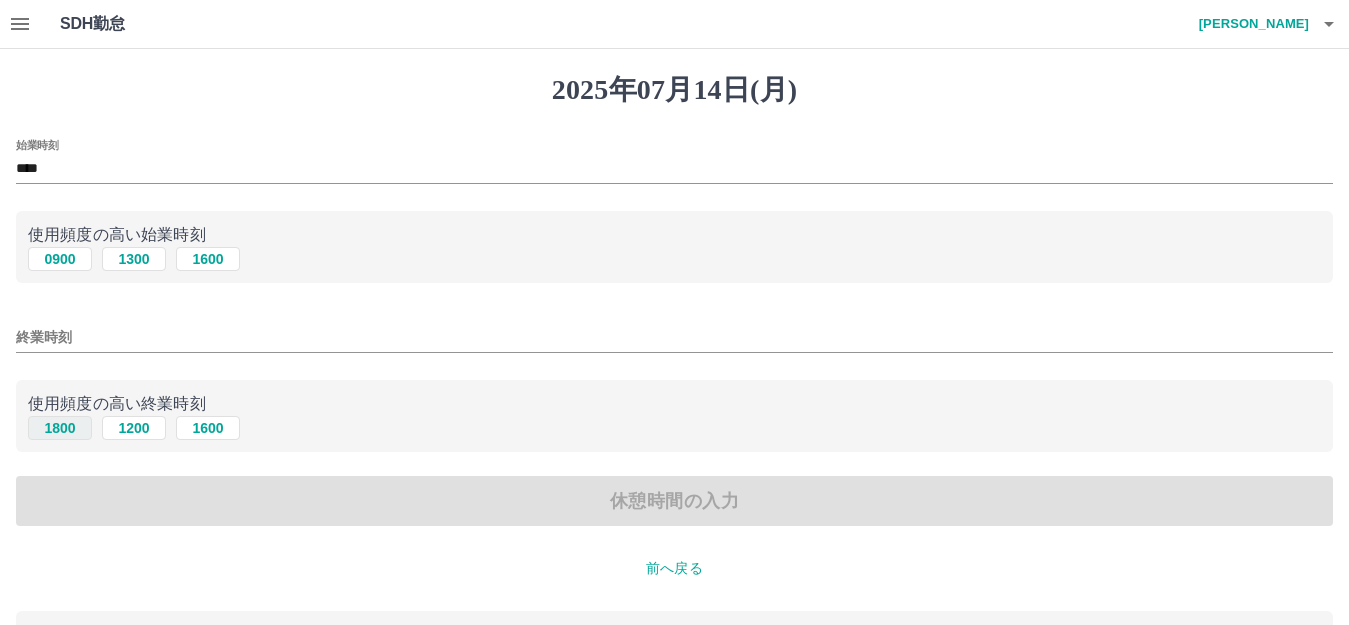 click on "1800" at bounding box center [60, 428] 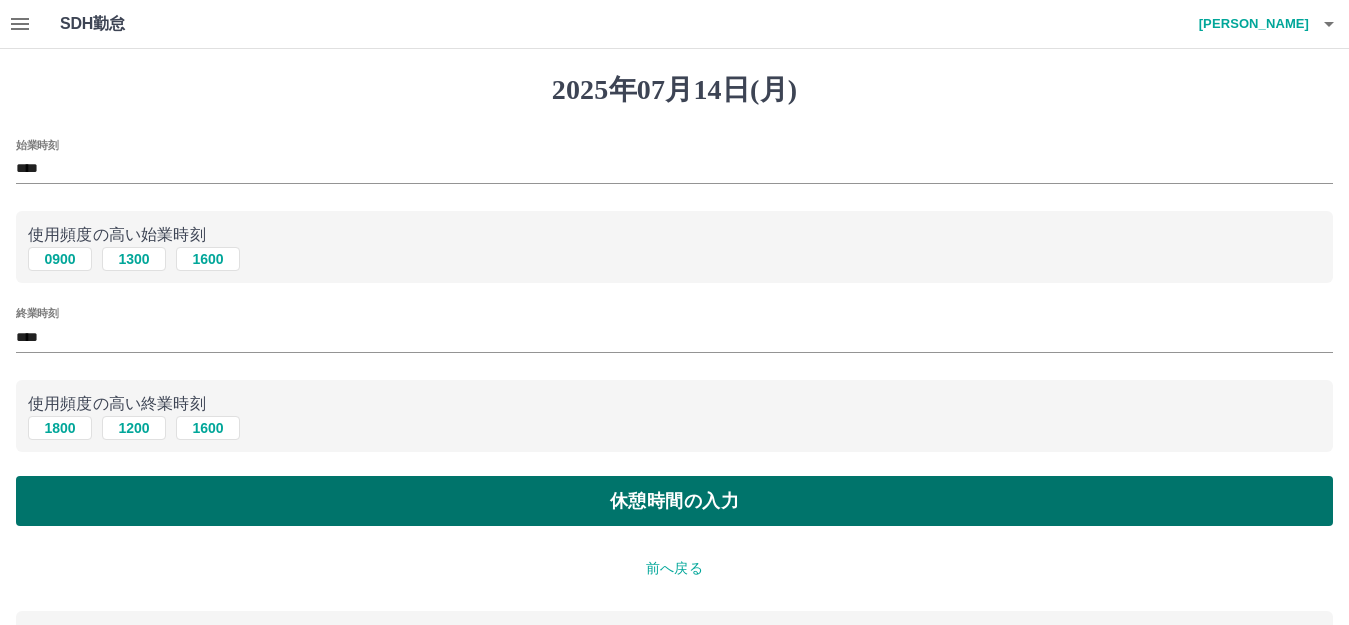 click on "休憩時間の入力" at bounding box center [674, 501] 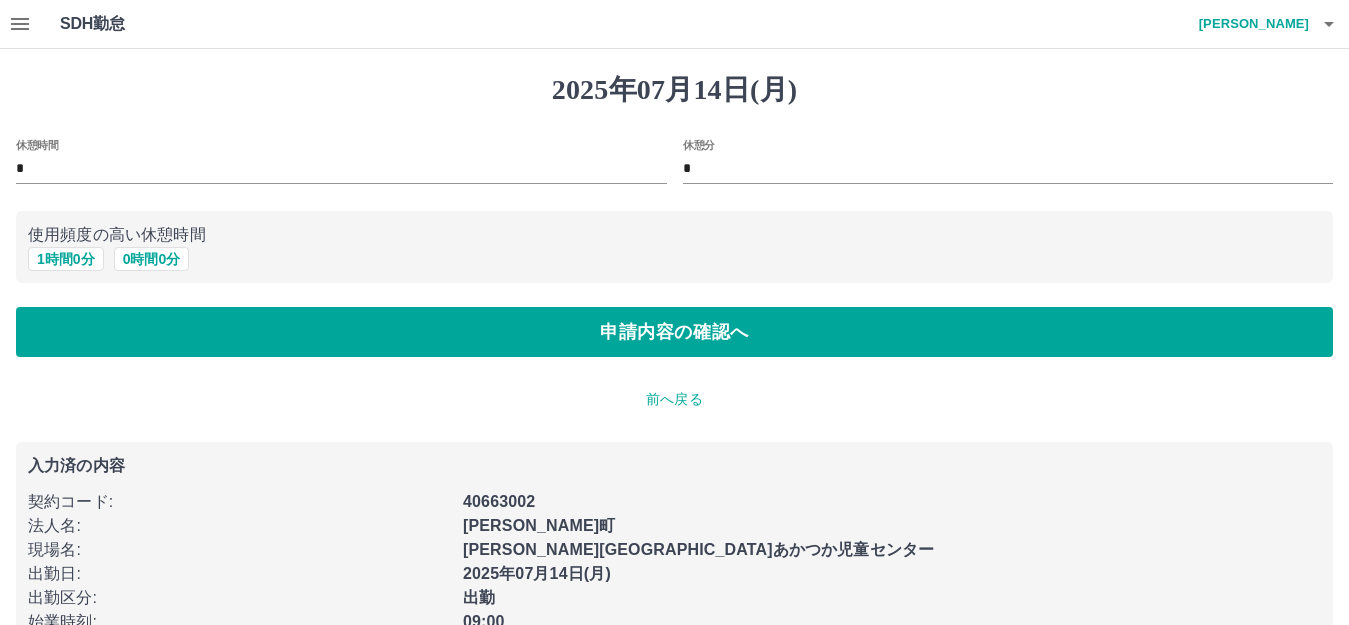 scroll, scrollTop: 74, scrollLeft: 0, axis: vertical 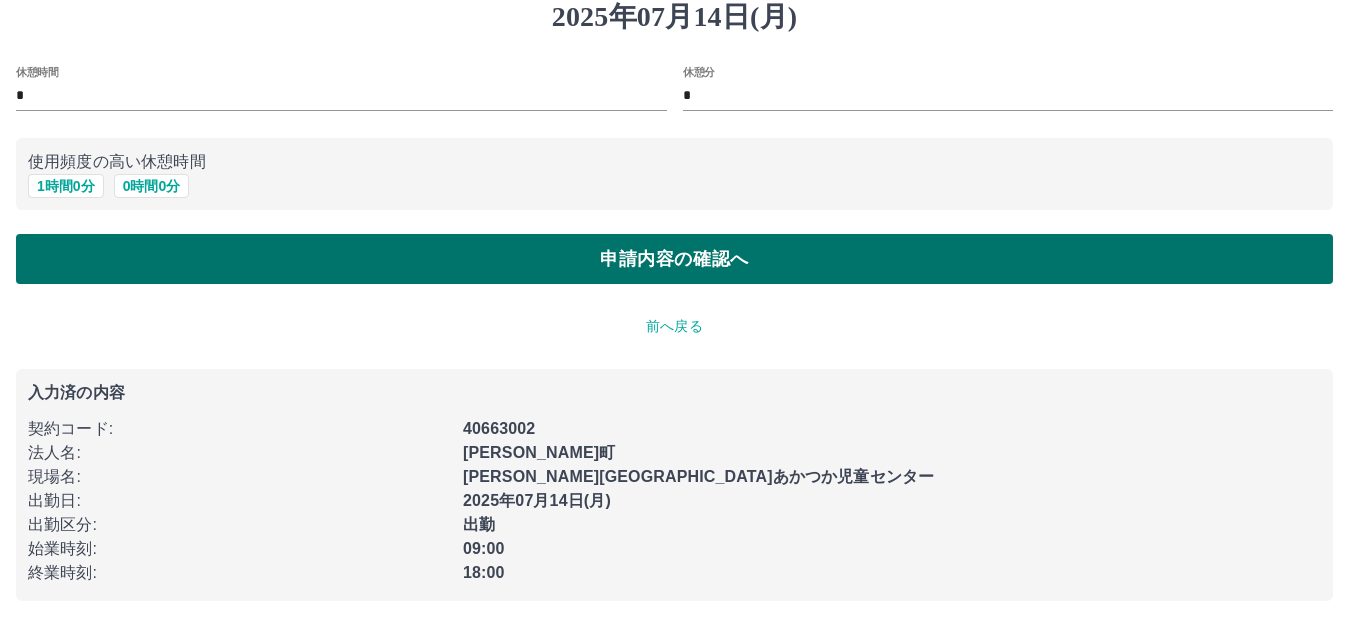 click on "申請内容の確認へ" at bounding box center [674, 259] 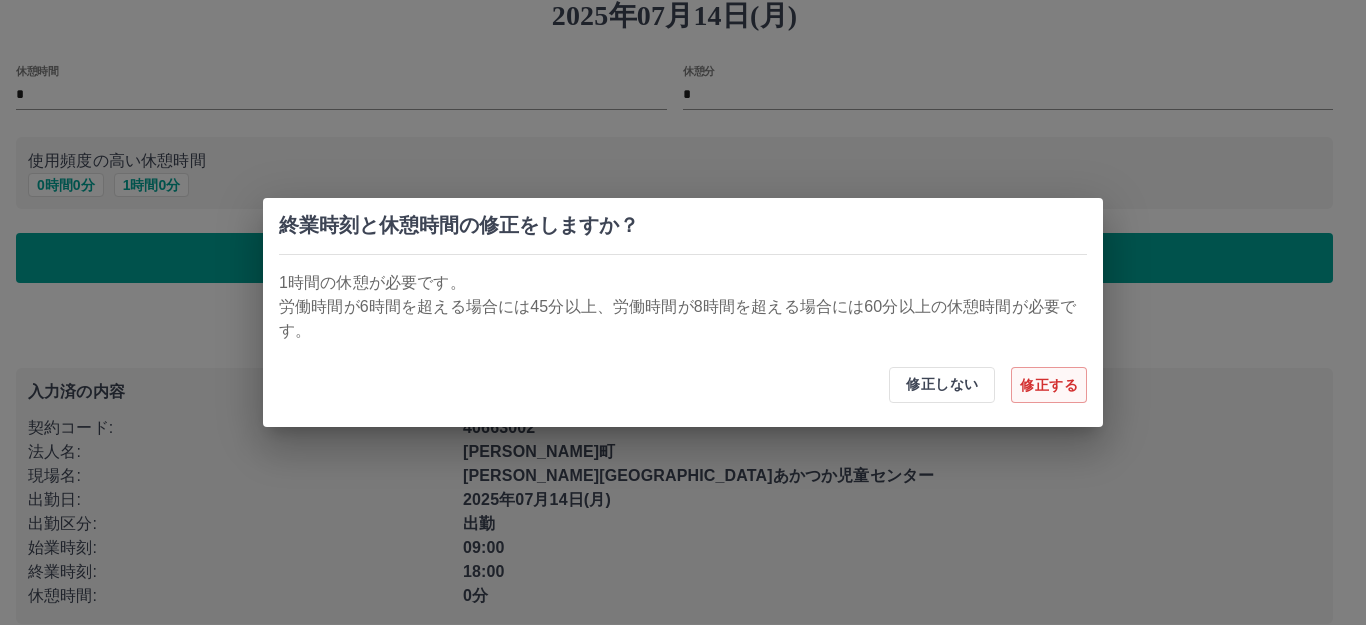 click on "修正する" at bounding box center [1049, 385] 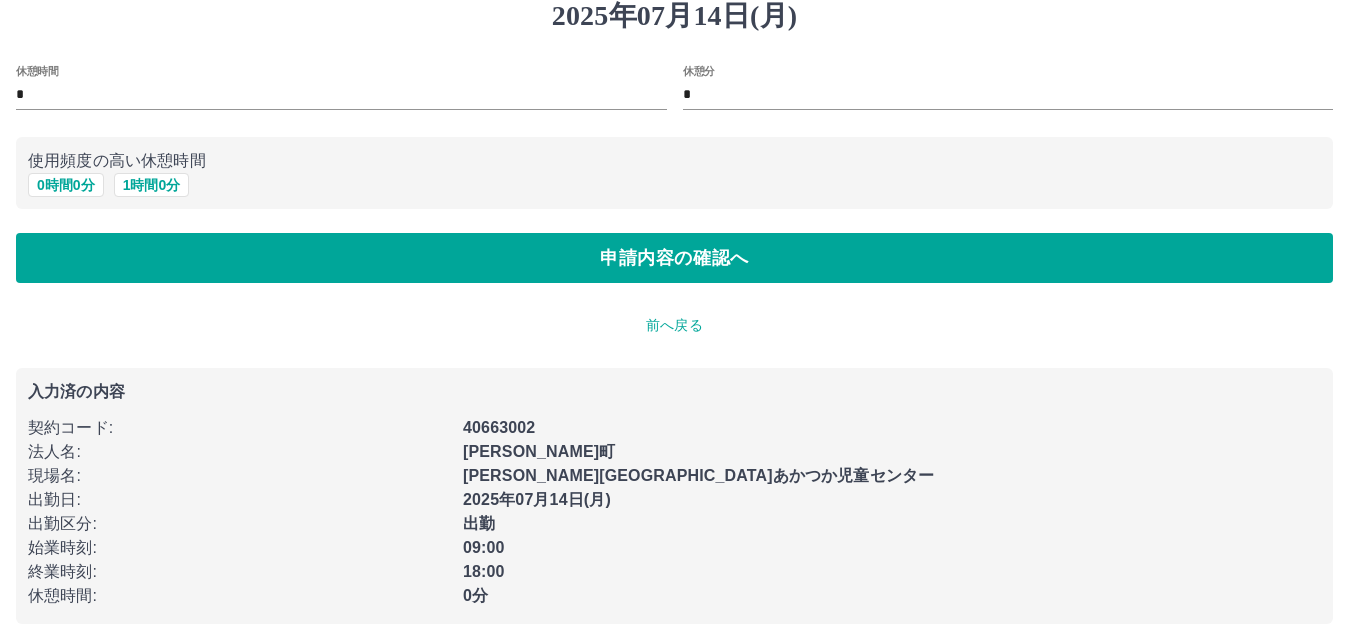 click on "前へ戻る" at bounding box center [674, 325] 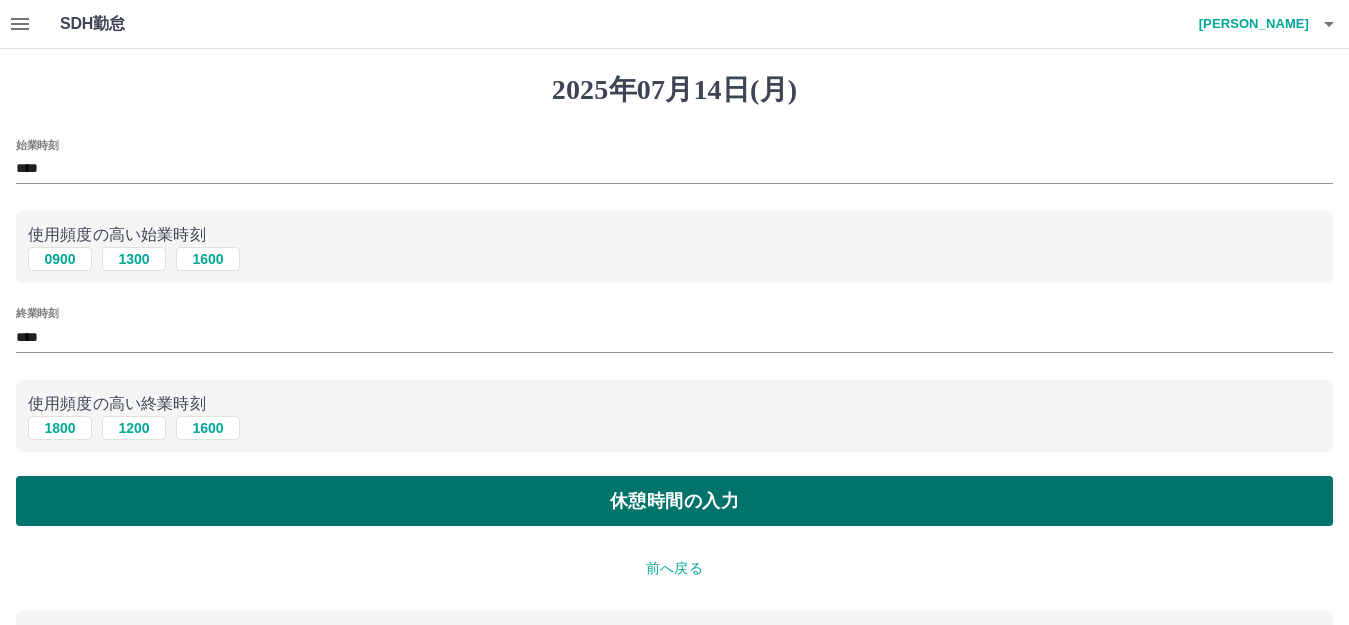 click on "休憩時間の入力" at bounding box center (674, 501) 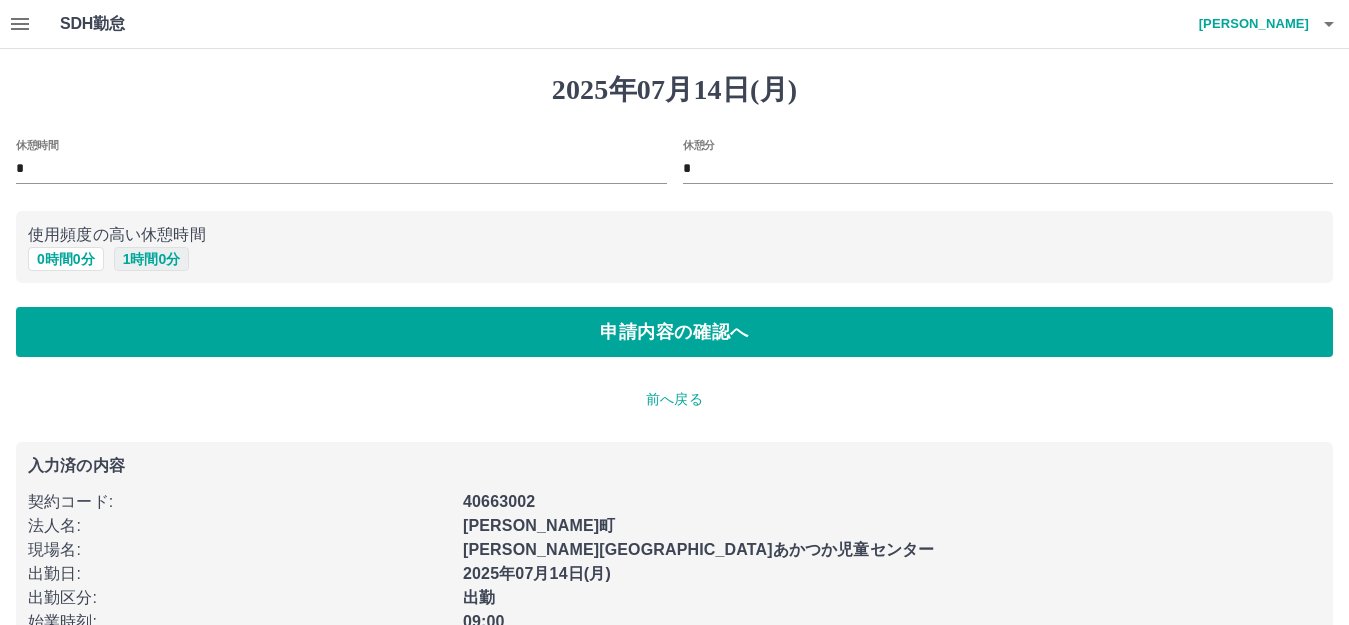 click on "1 時間 0 分" at bounding box center (152, 259) 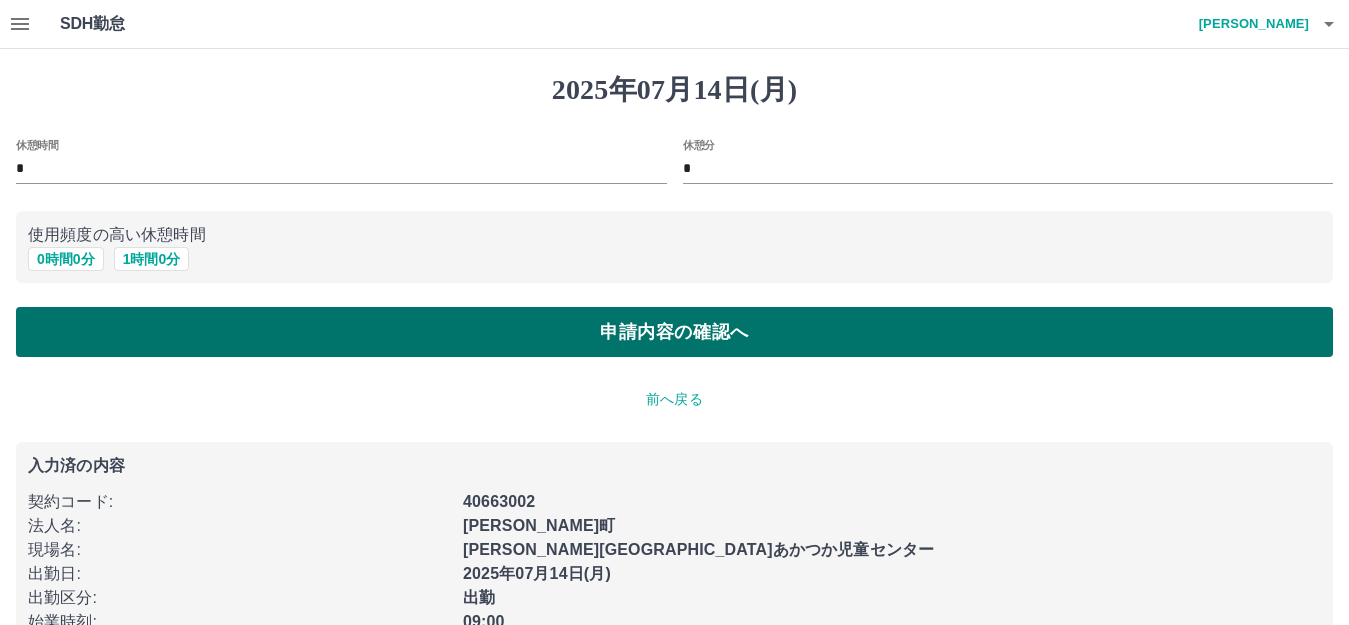 click on "申請内容の確認へ" at bounding box center [674, 332] 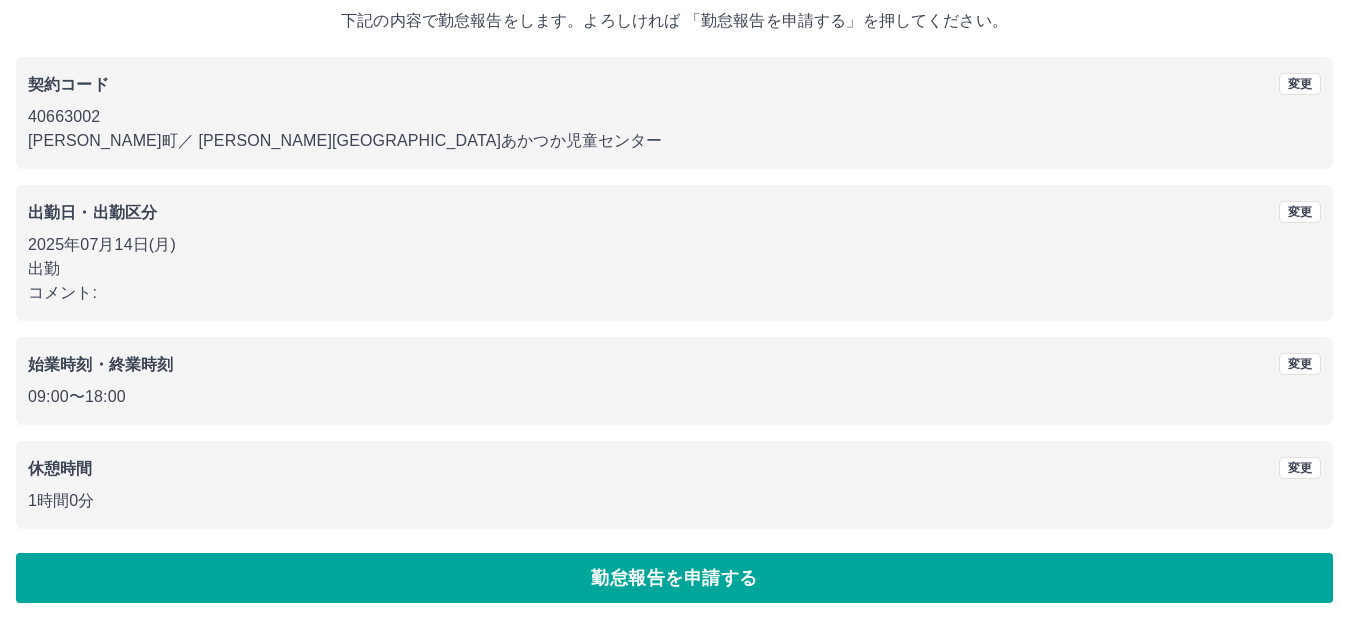 scroll, scrollTop: 124, scrollLeft: 0, axis: vertical 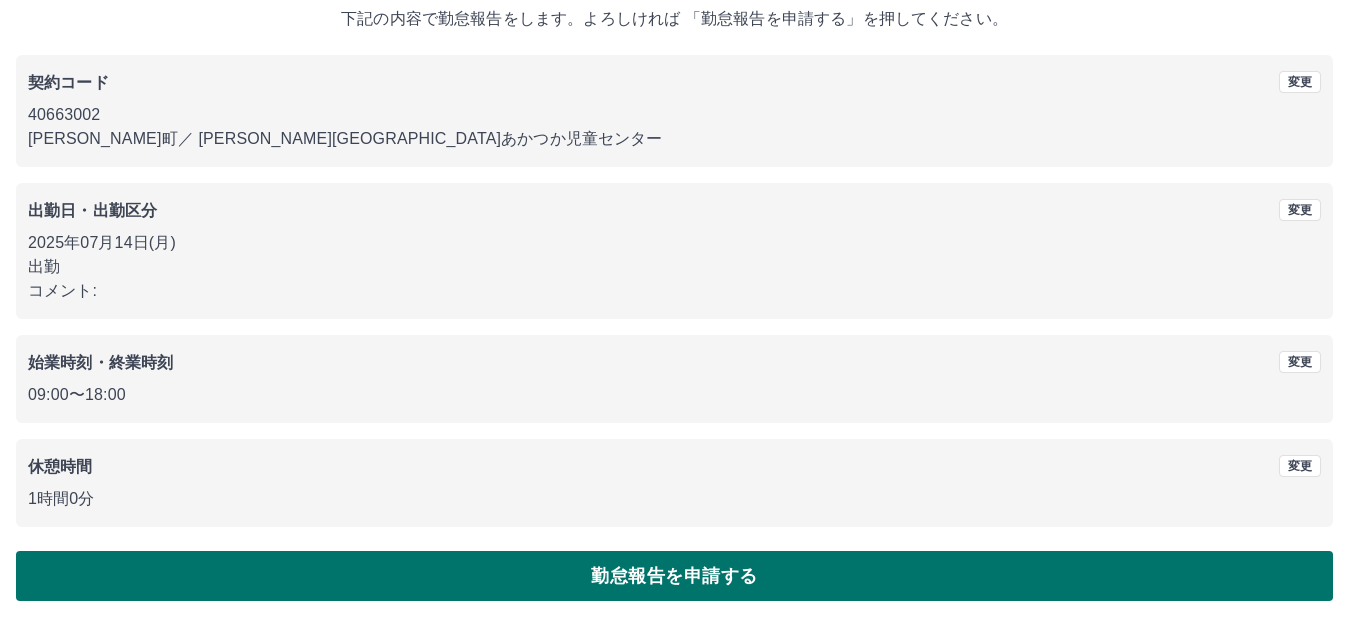 click on "勤怠報告を申請する" at bounding box center [674, 576] 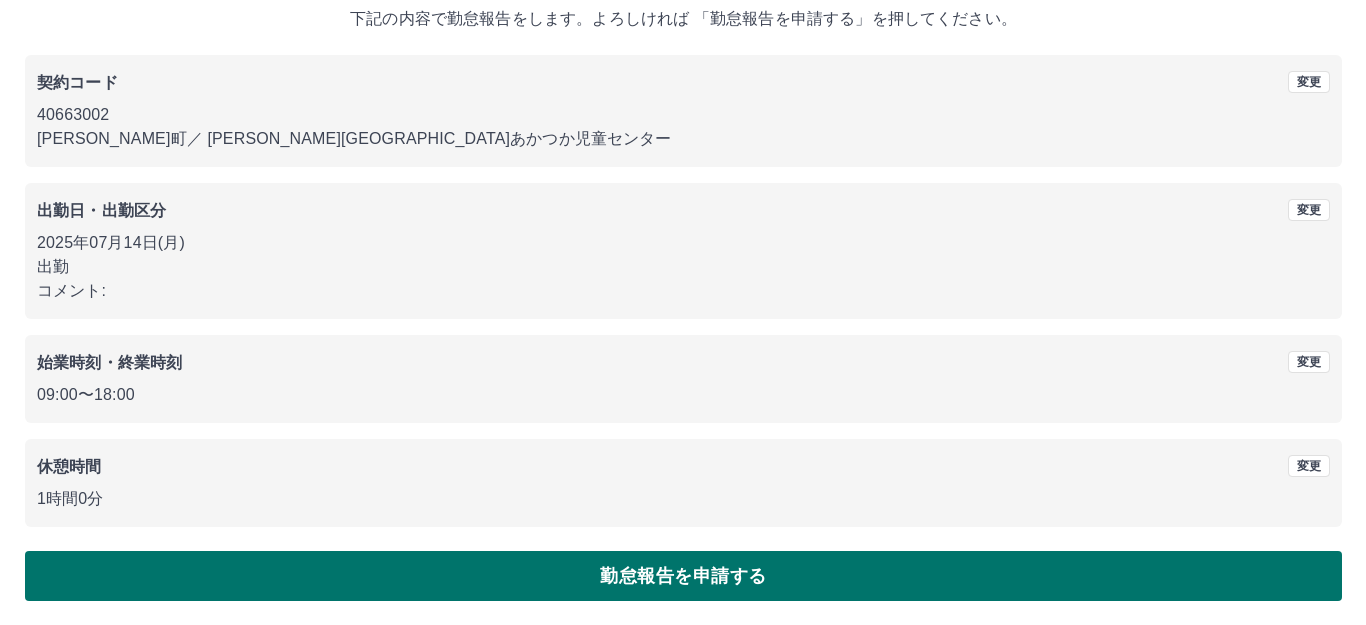 scroll, scrollTop: 0, scrollLeft: 0, axis: both 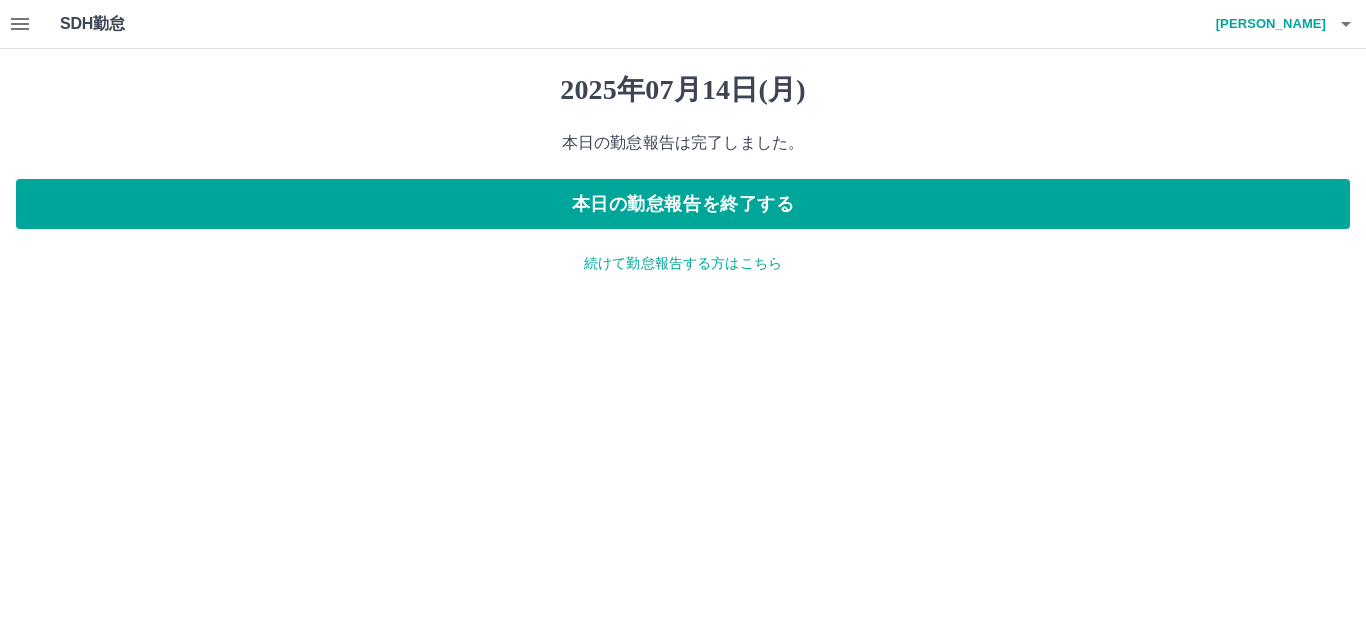 click on "続けて勤怠報告する方はこちら" at bounding box center [683, 263] 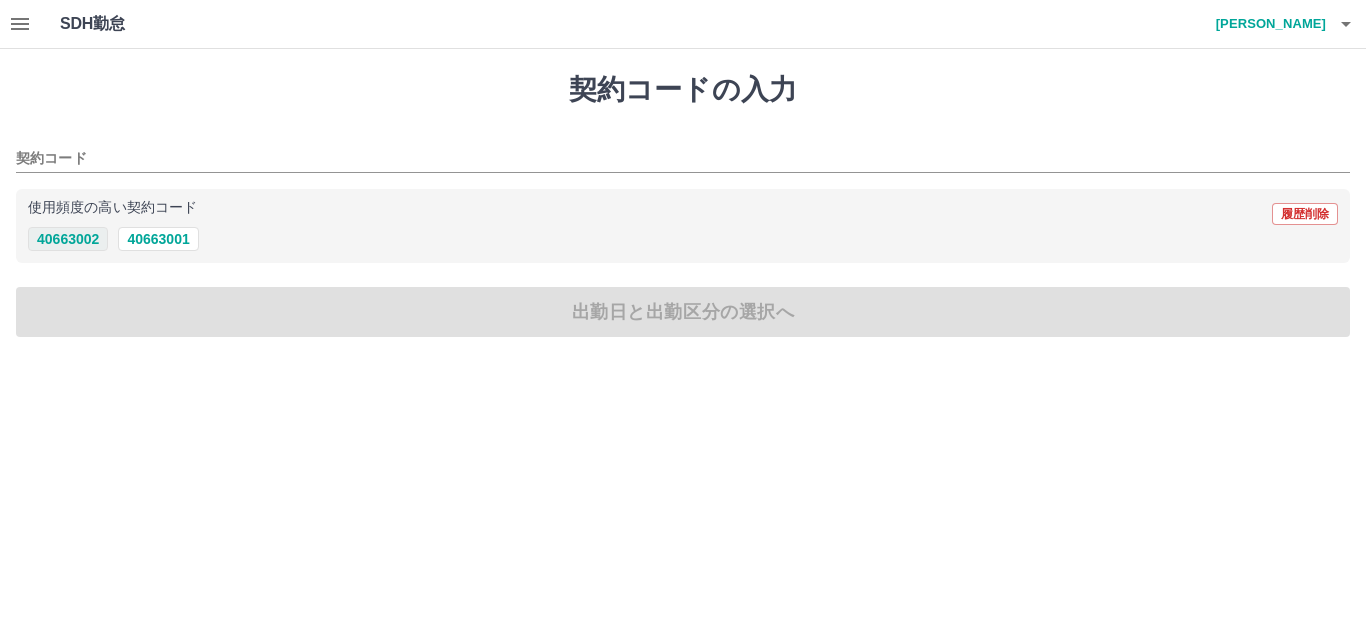 click on "40663002" at bounding box center [68, 239] 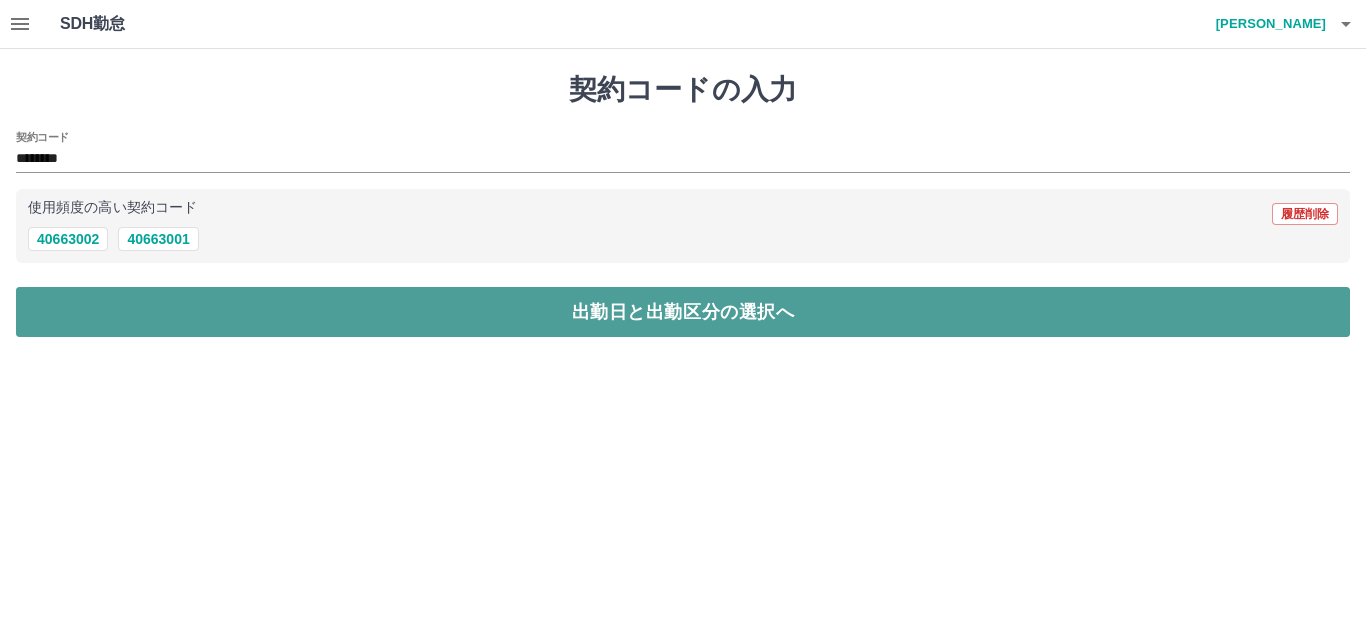 click on "出勤日と出勤区分の選択へ" at bounding box center [683, 312] 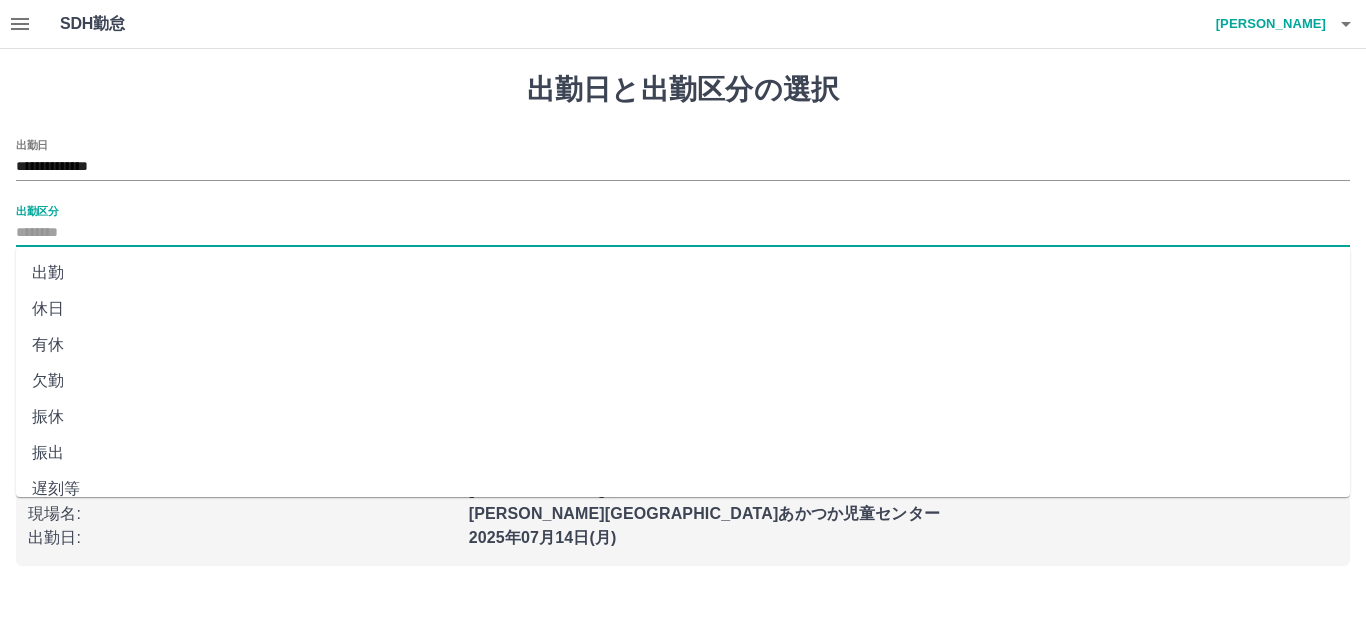 click on "出勤区分" at bounding box center [683, 233] 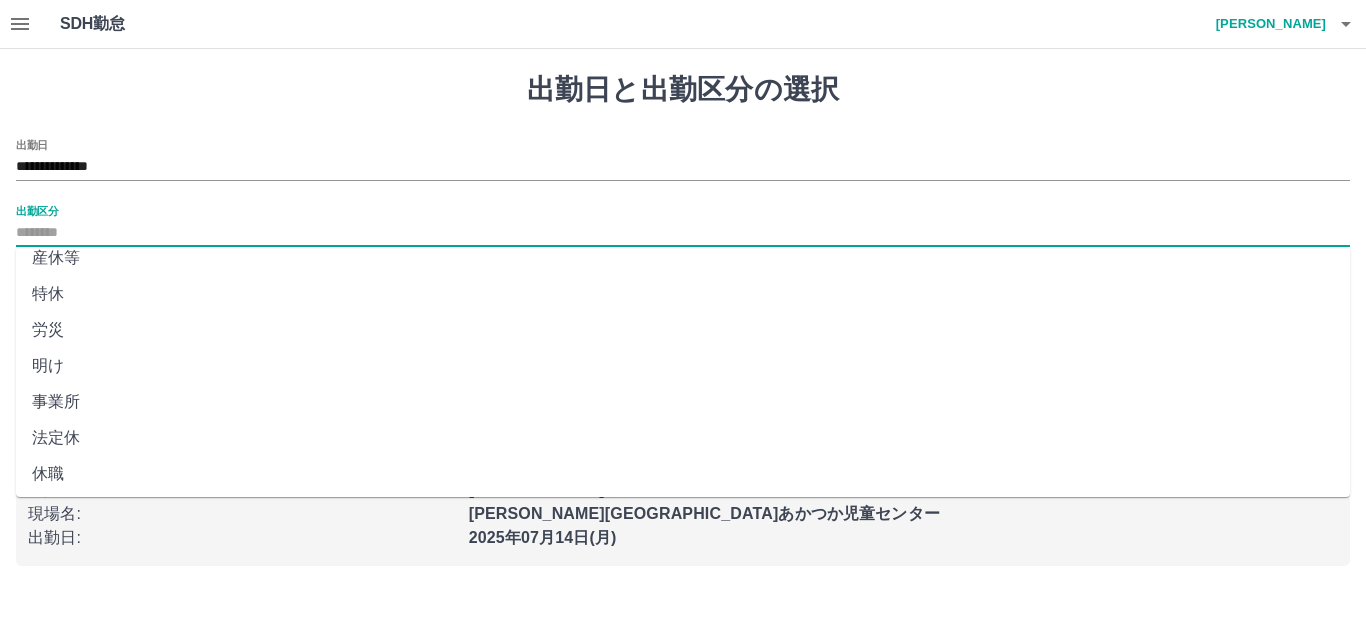 scroll, scrollTop: 414, scrollLeft: 0, axis: vertical 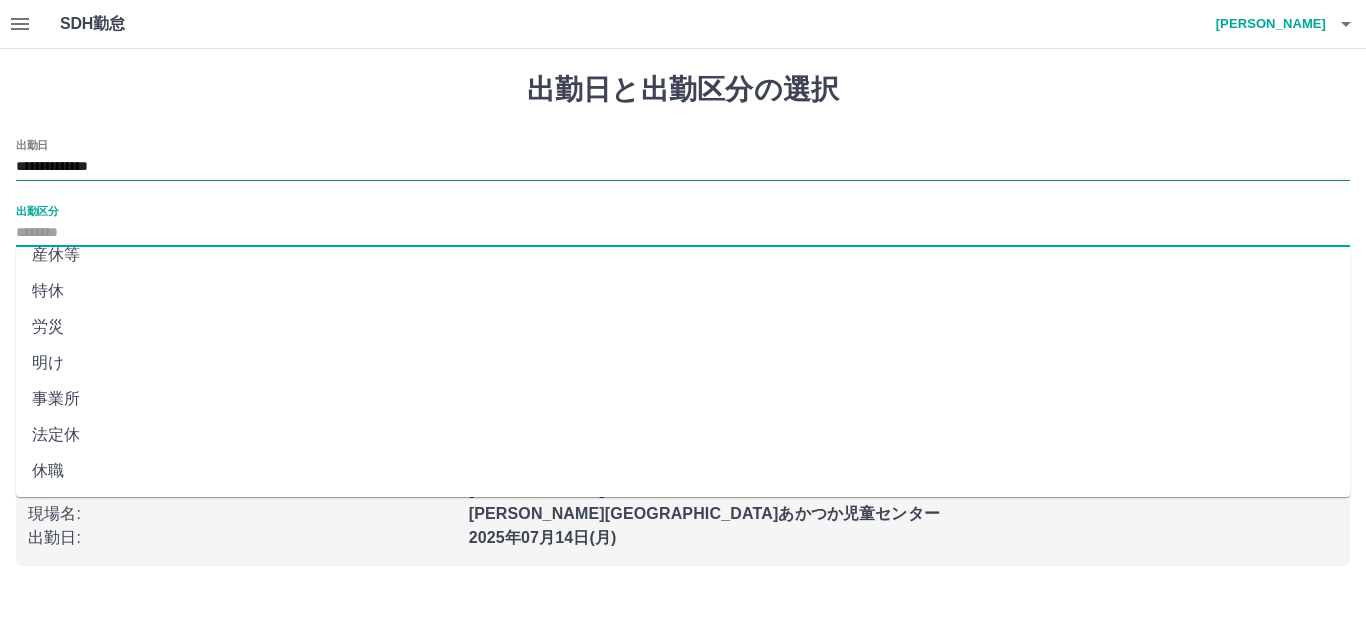 click on "**********" at bounding box center [683, 167] 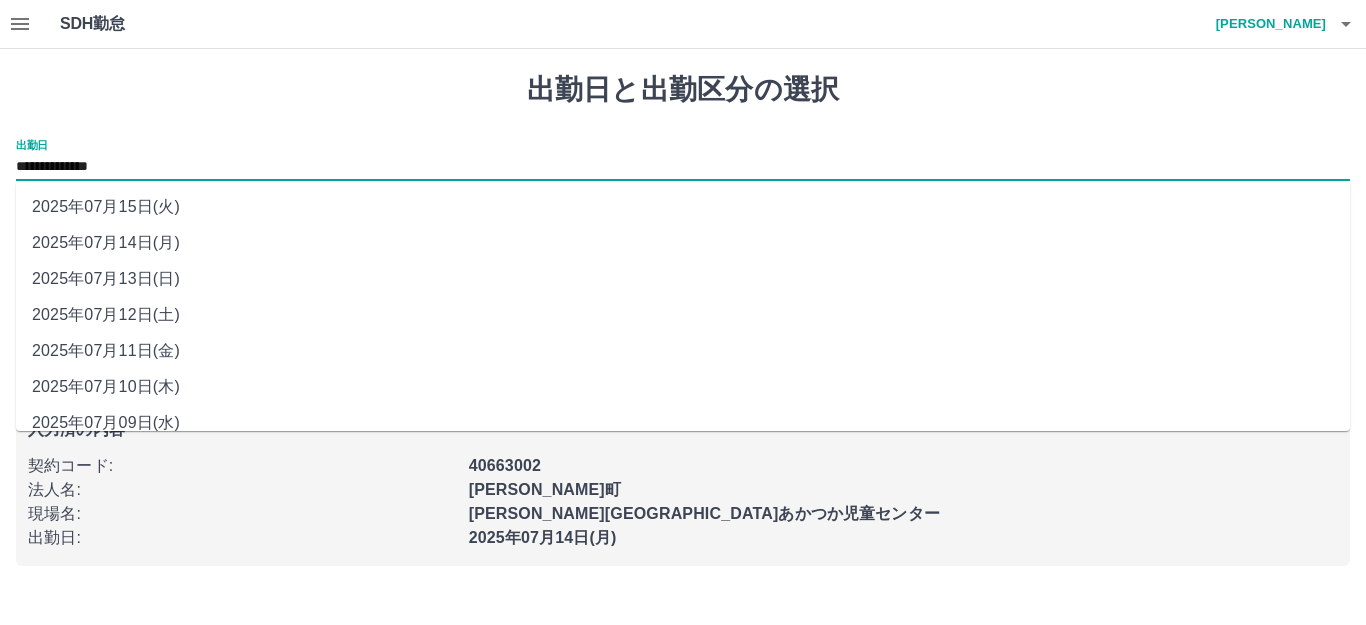 click on "2025年07月15日(火)" at bounding box center (683, 207) 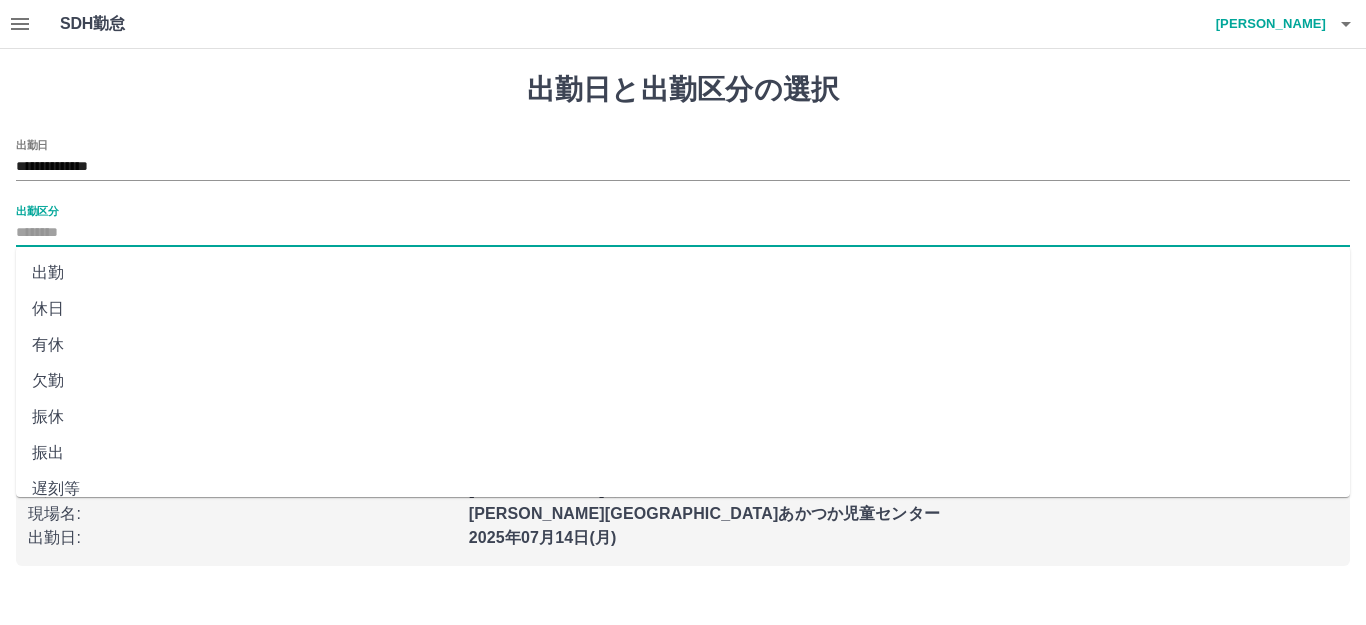 click on "出勤区分" at bounding box center (683, 233) 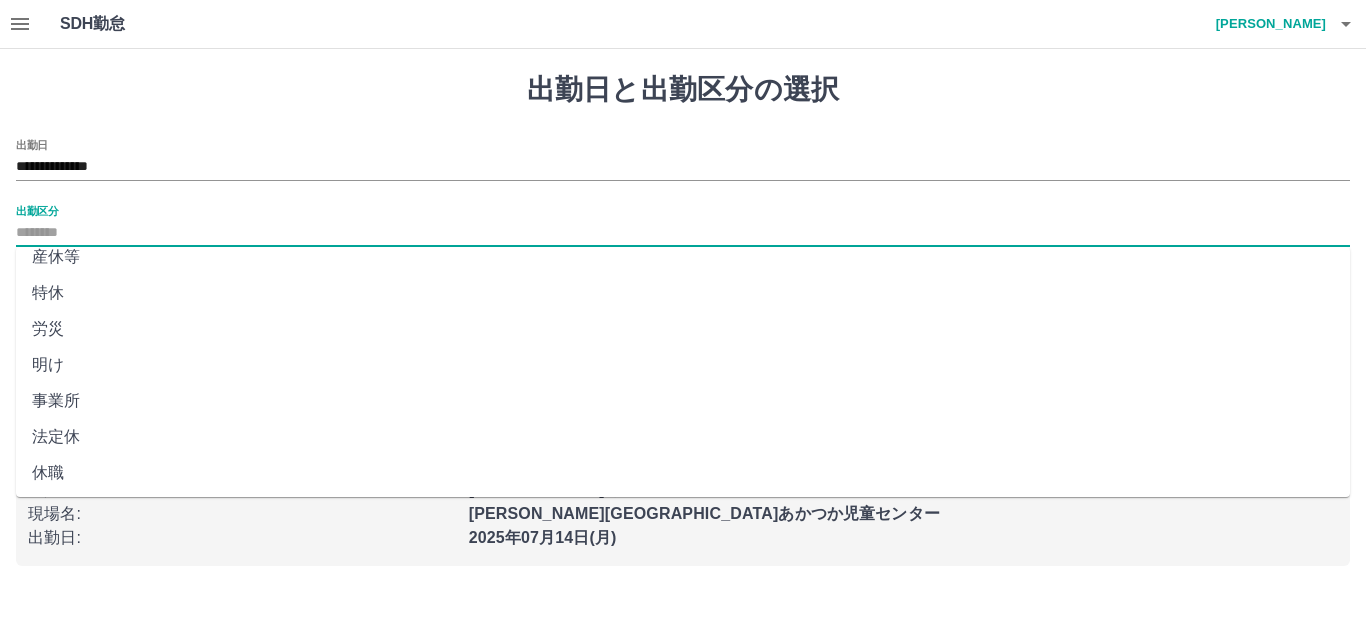 scroll, scrollTop: 414, scrollLeft: 0, axis: vertical 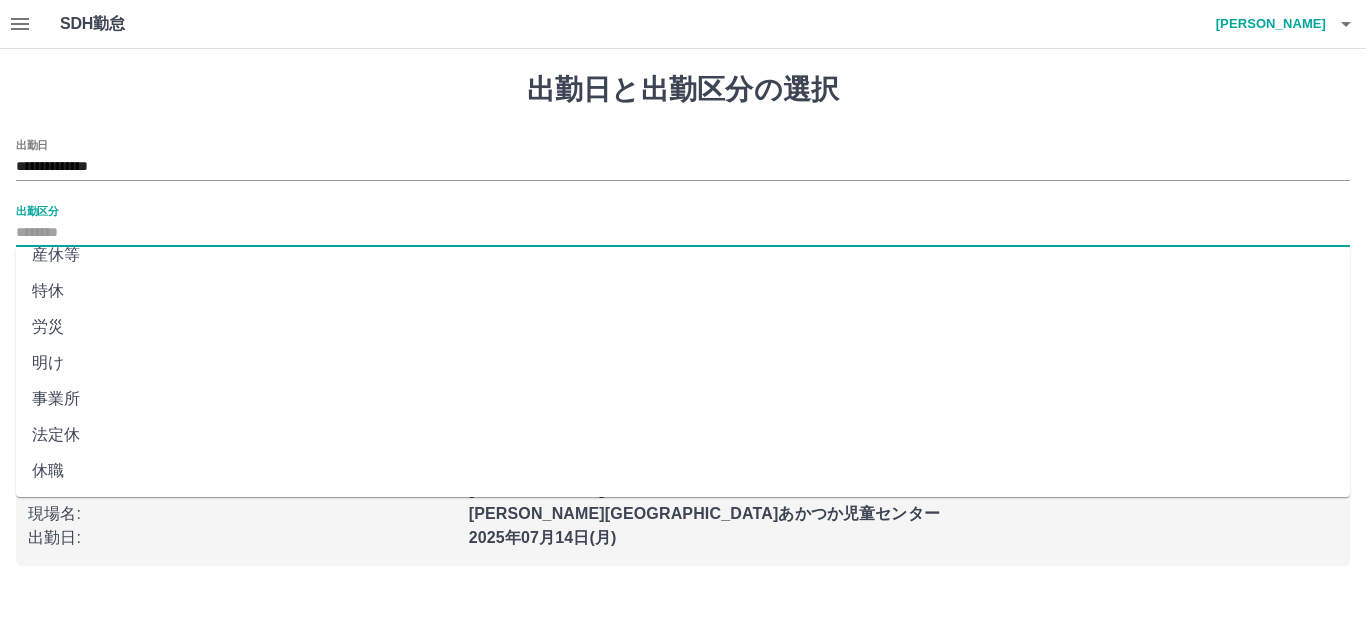 click on "法定休" at bounding box center [683, 435] 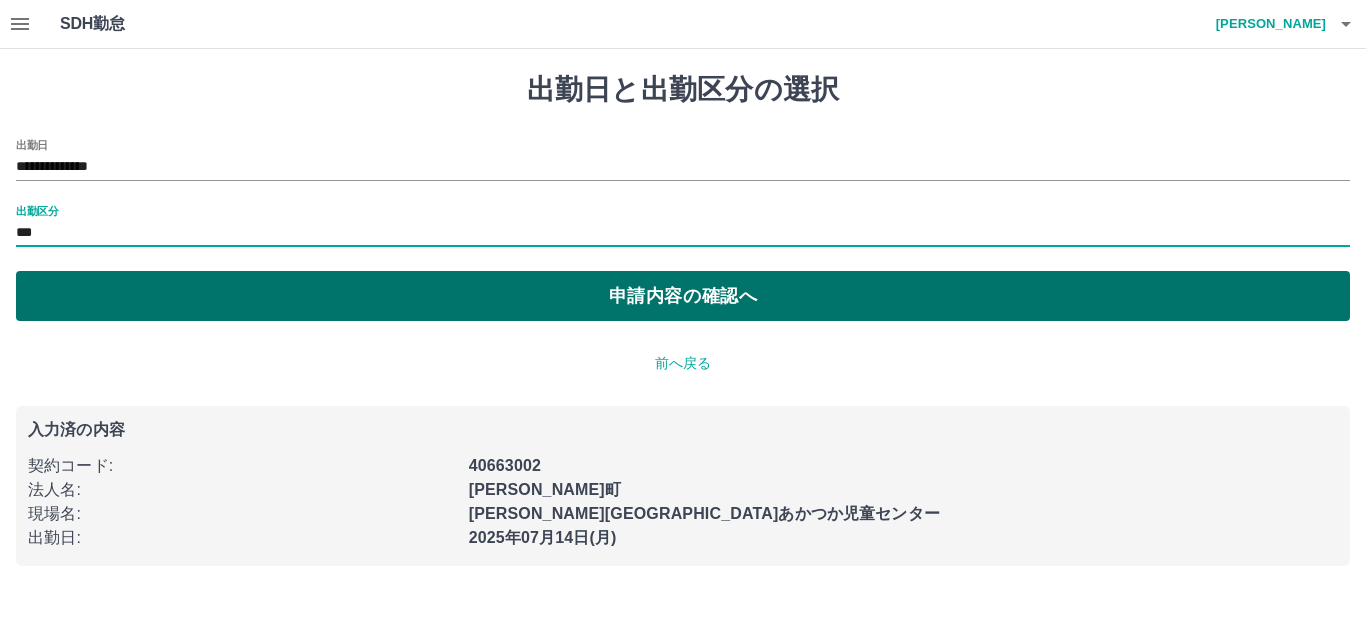 click on "申請内容の確認へ" at bounding box center (683, 296) 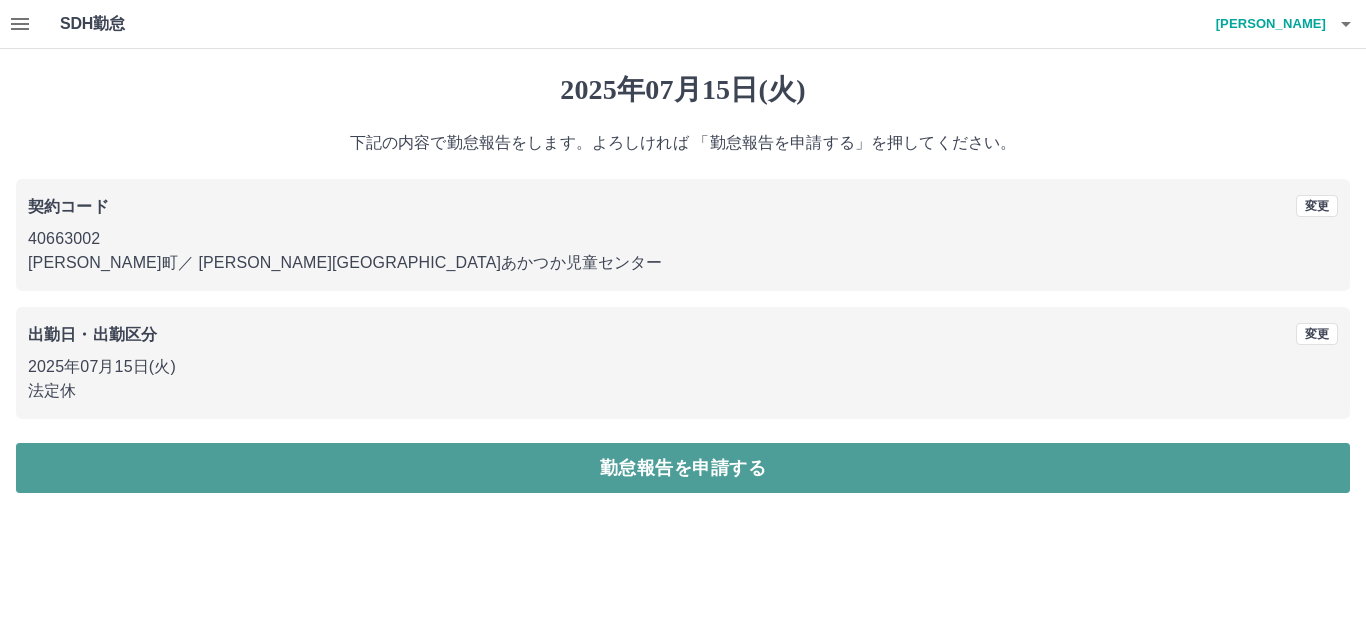 click on "勤怠報告を申請する" at bounding box center (683, 468) 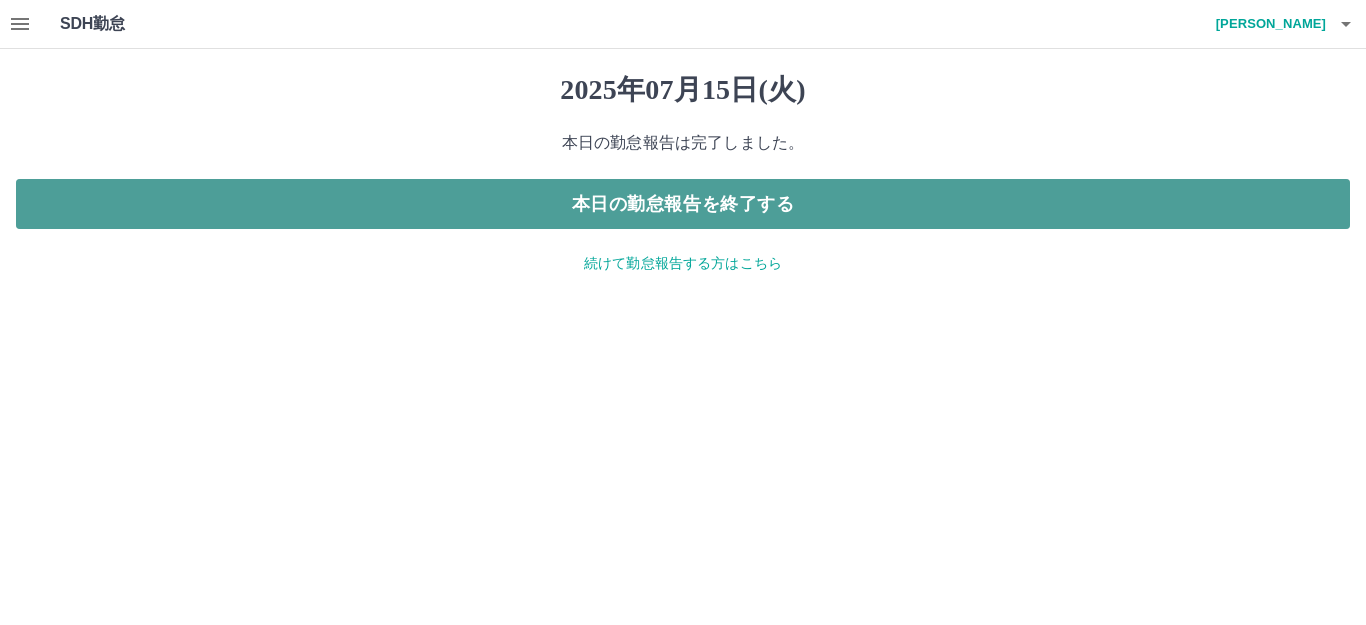 click on "本日の勤怠報告を終了する" at bounding box center (683, 204) 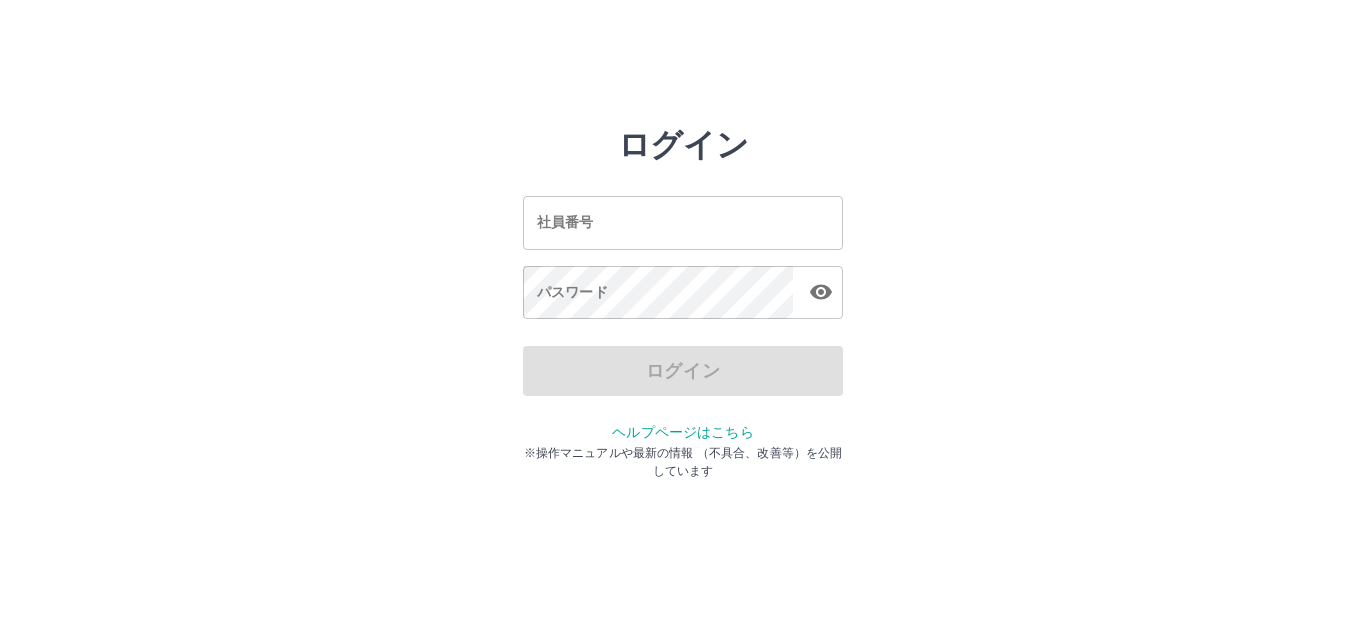 scroll, scrollTop: 0, scrollLeft: 0, axis: both 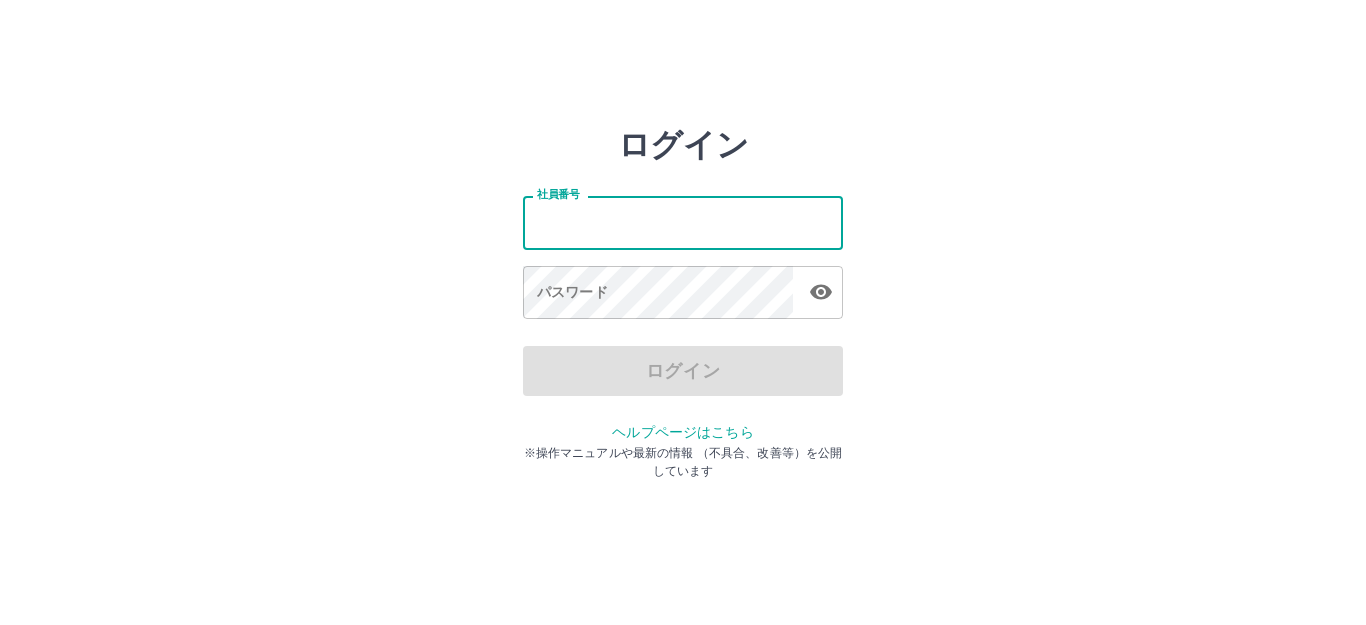 click on "社員番号" at bounding box center (683, 222) 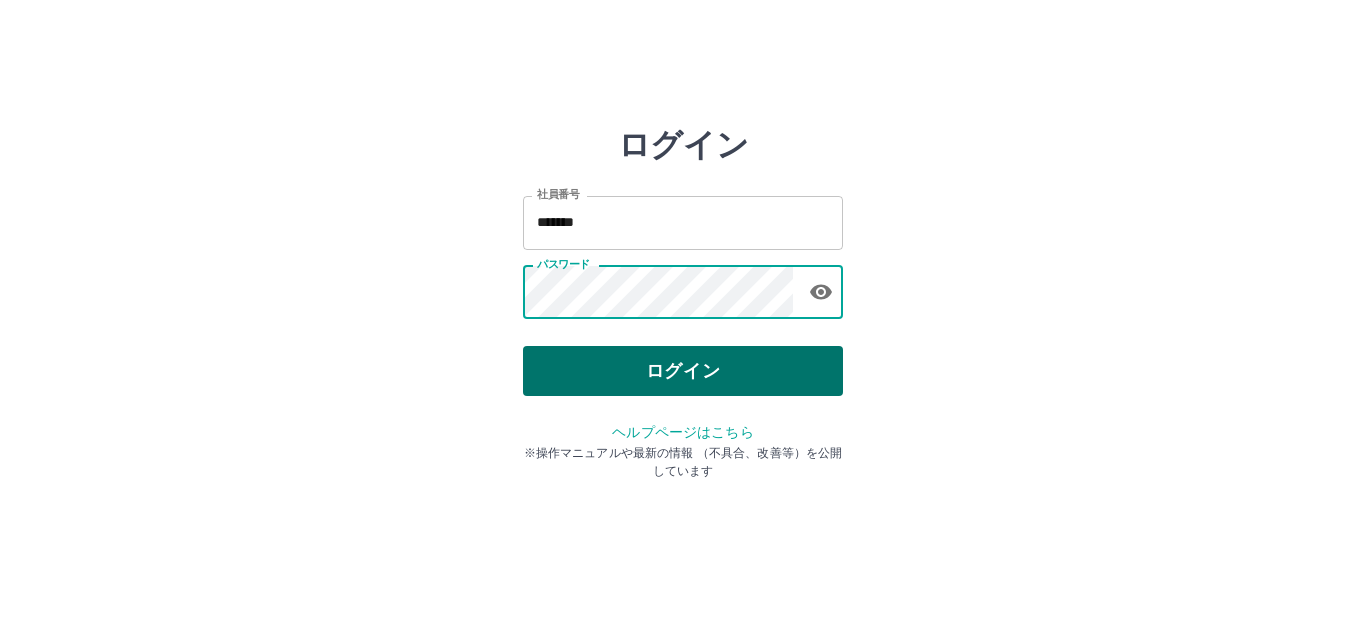 click on "ログイン" at bounding box center (683, 371) 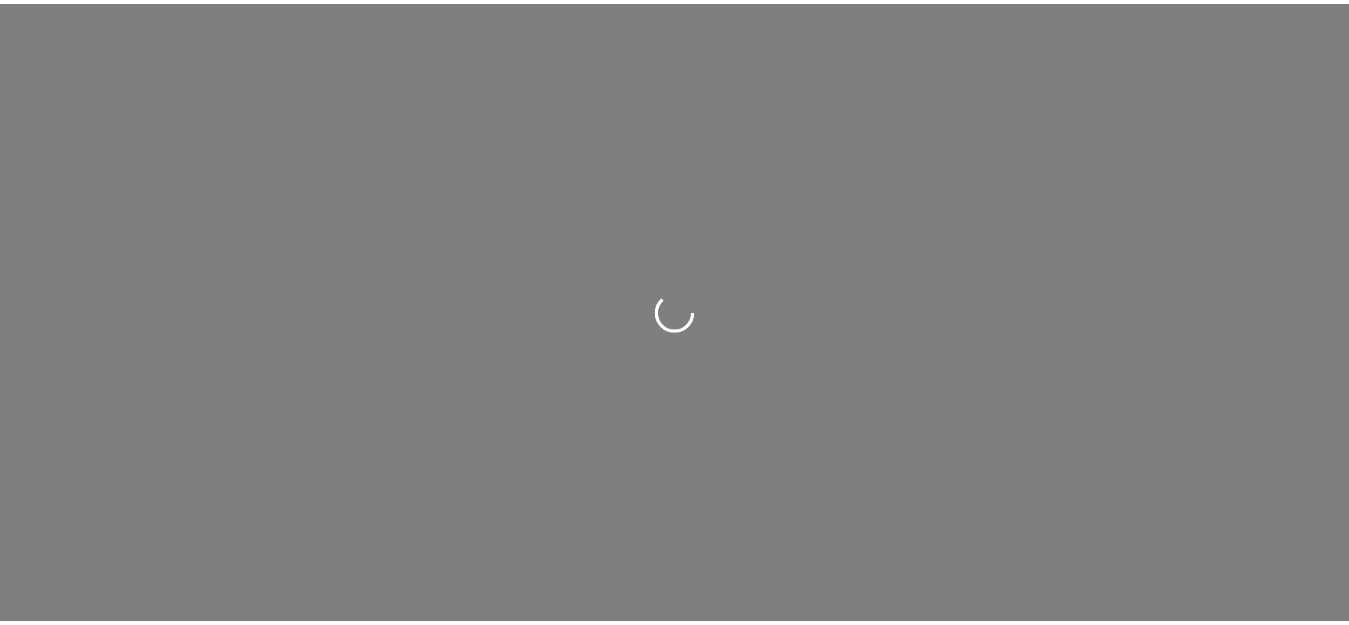 scroll, scrollTop: 0, scrollLeft: 0, axis: both 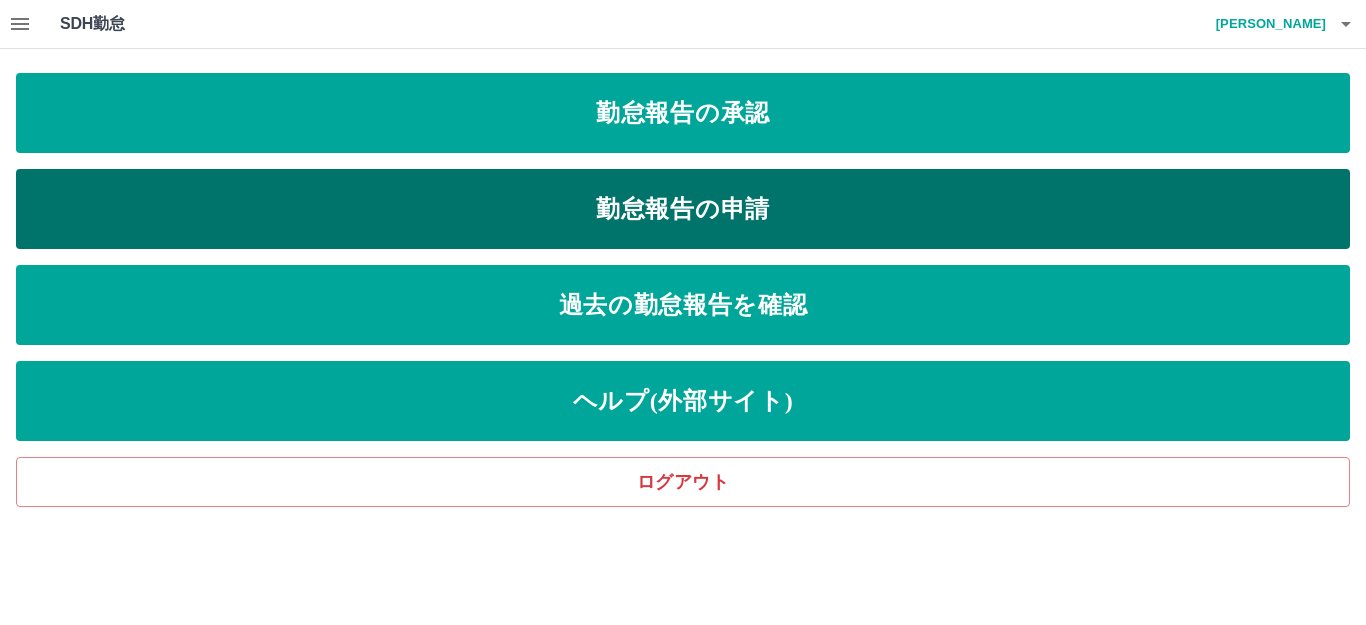 click on "勤怠報告の申請" at bounding box center [683, 209] 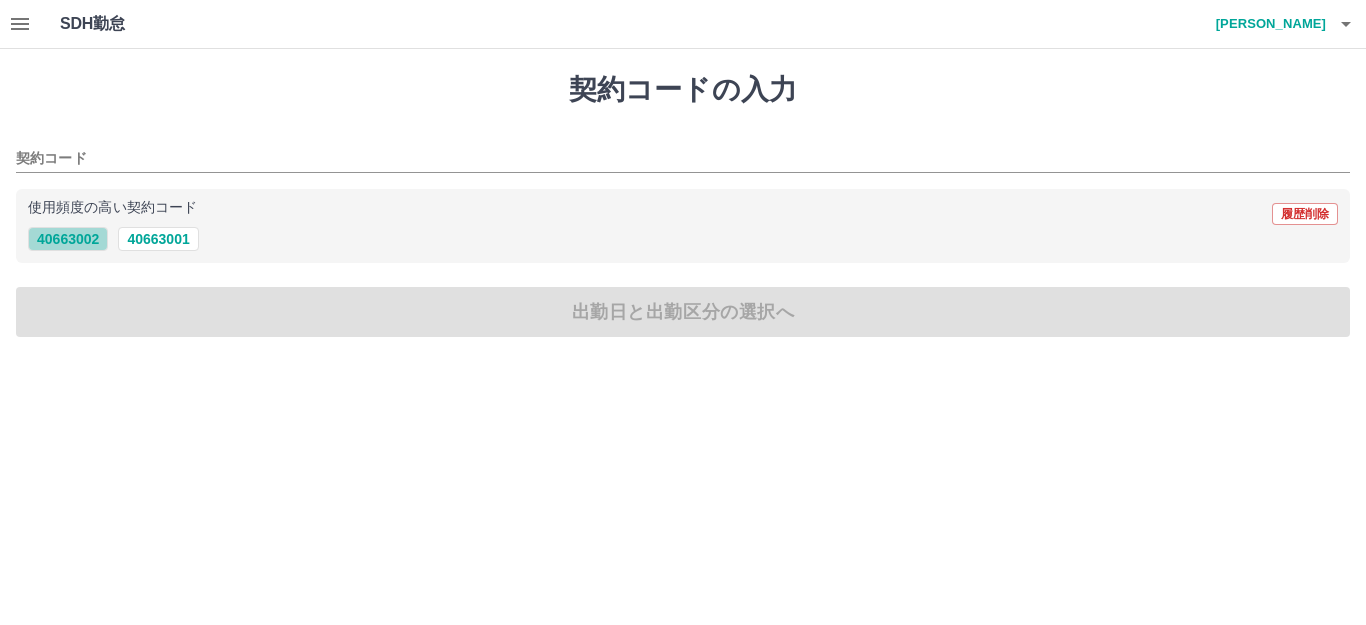click on "40663002" at bounding box center (68, 239) 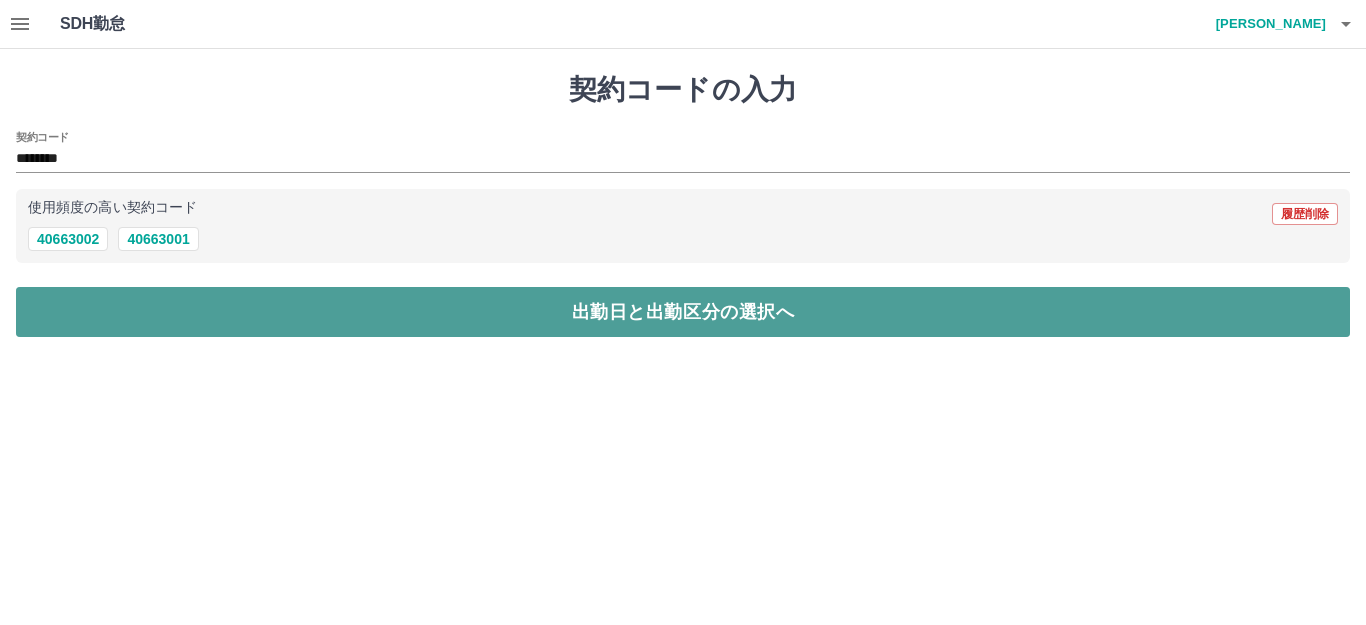 click on "出勤日と出勤区分の選択へ" at bounding box center [683, 312] 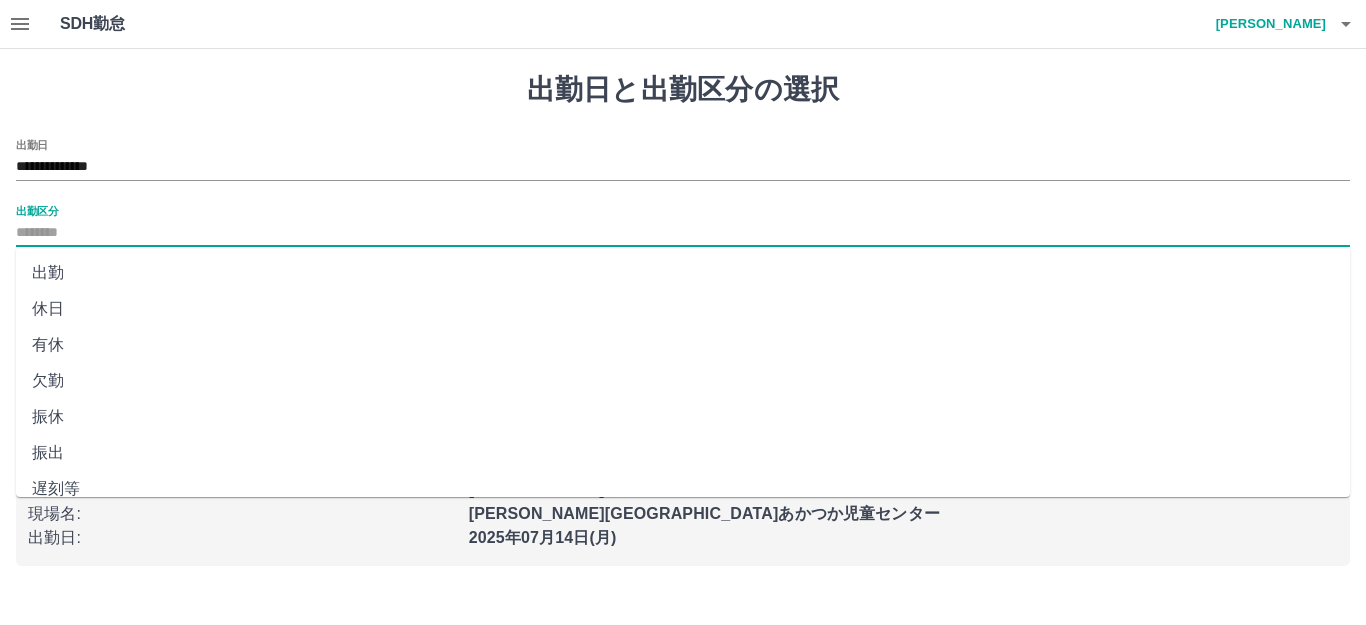 click on "出勤区分" at bounding box center [683, 233] 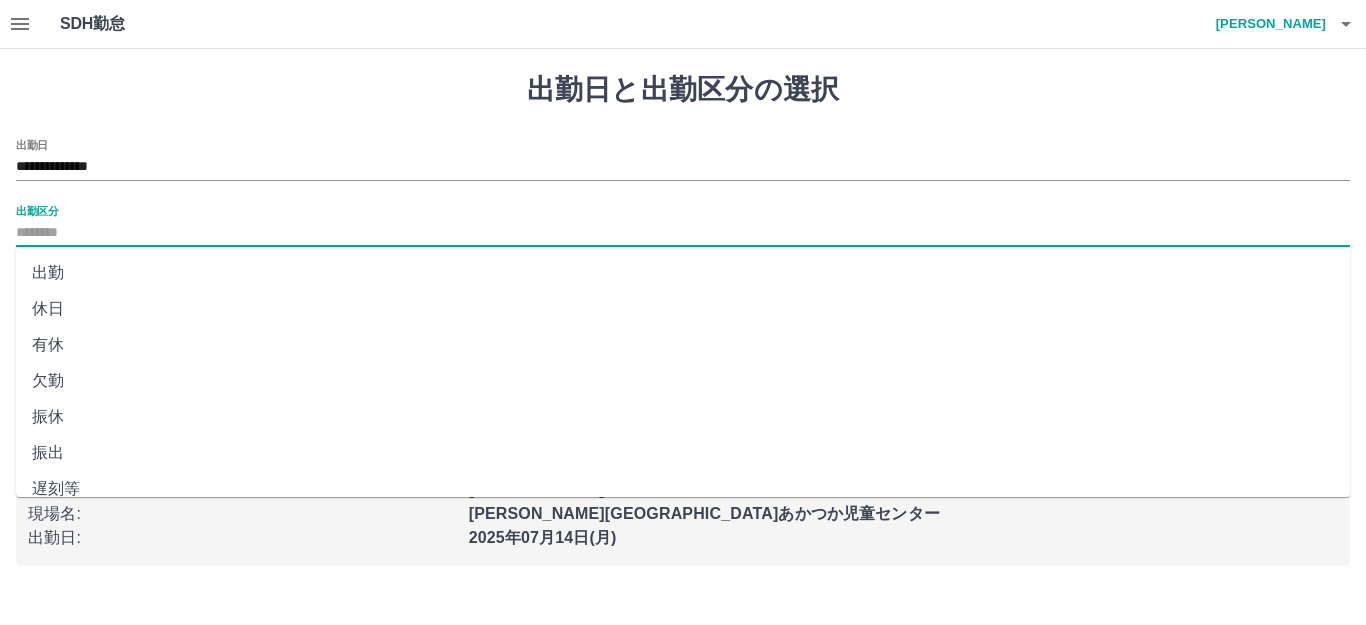 click on "出勤" at bounding box center [683, 273] 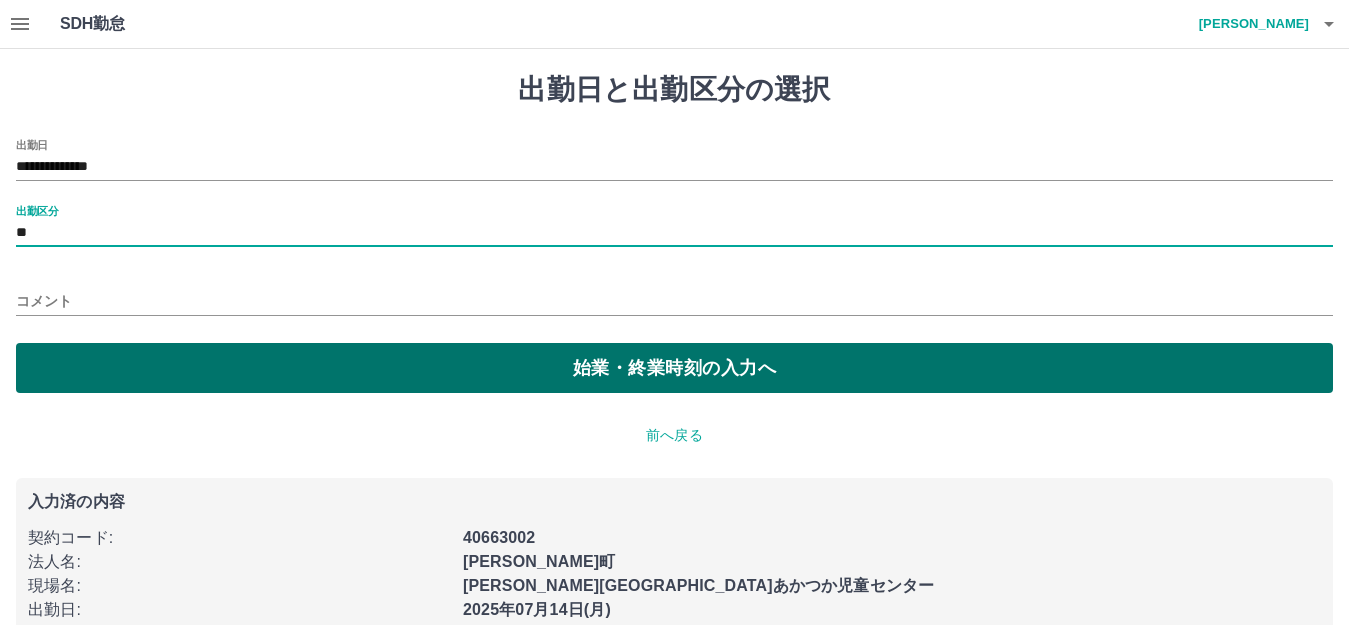 click on "始業・終業時刻の入力へ" at bounding box center (674, 368) 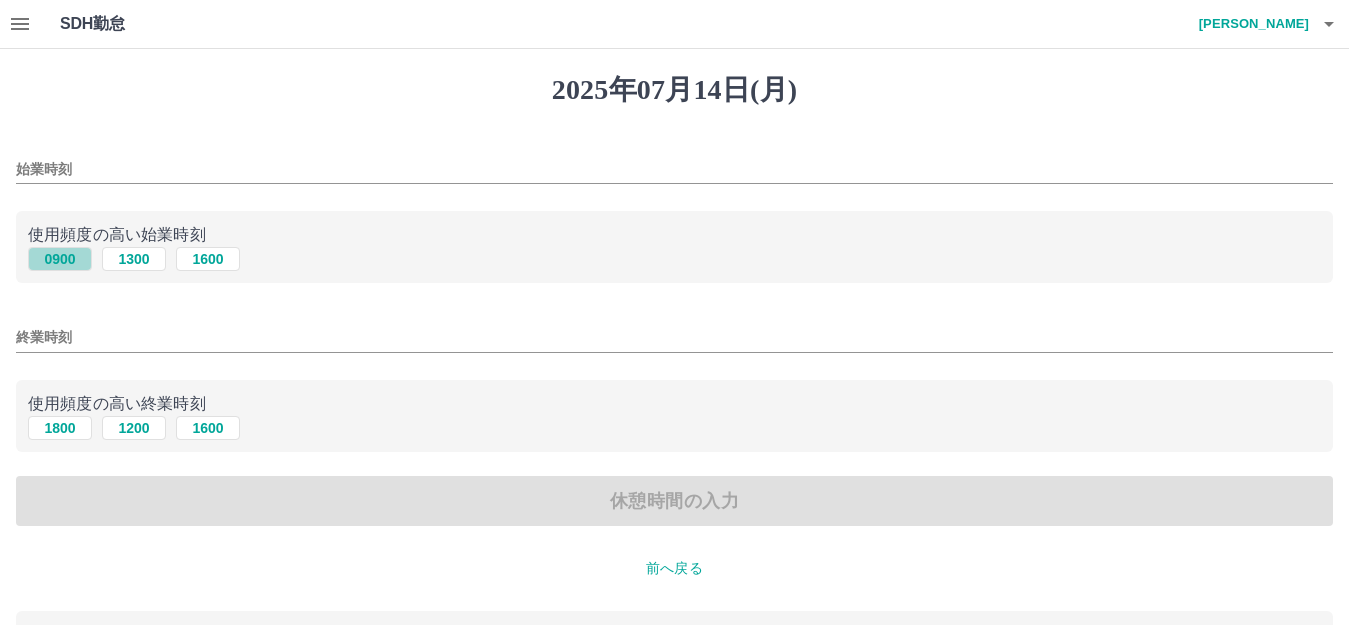 click on "0900" at bounding box center (60, 259) 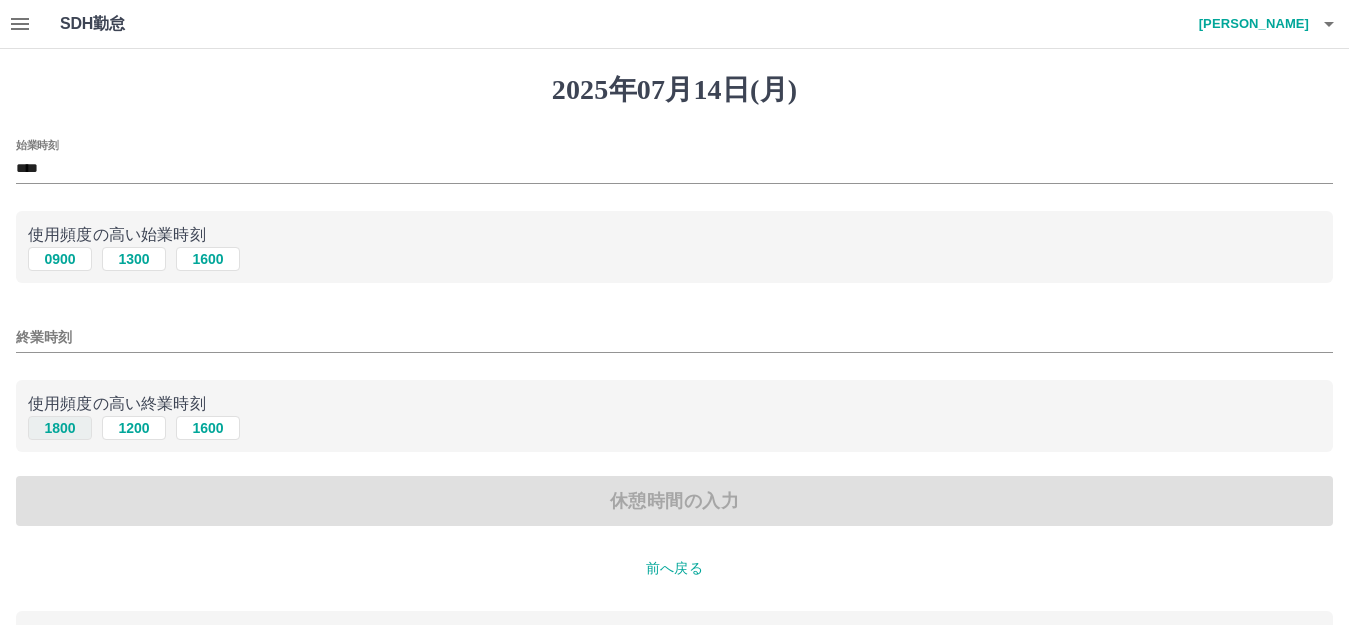 click on "1800" at bounding box center [60, 428] 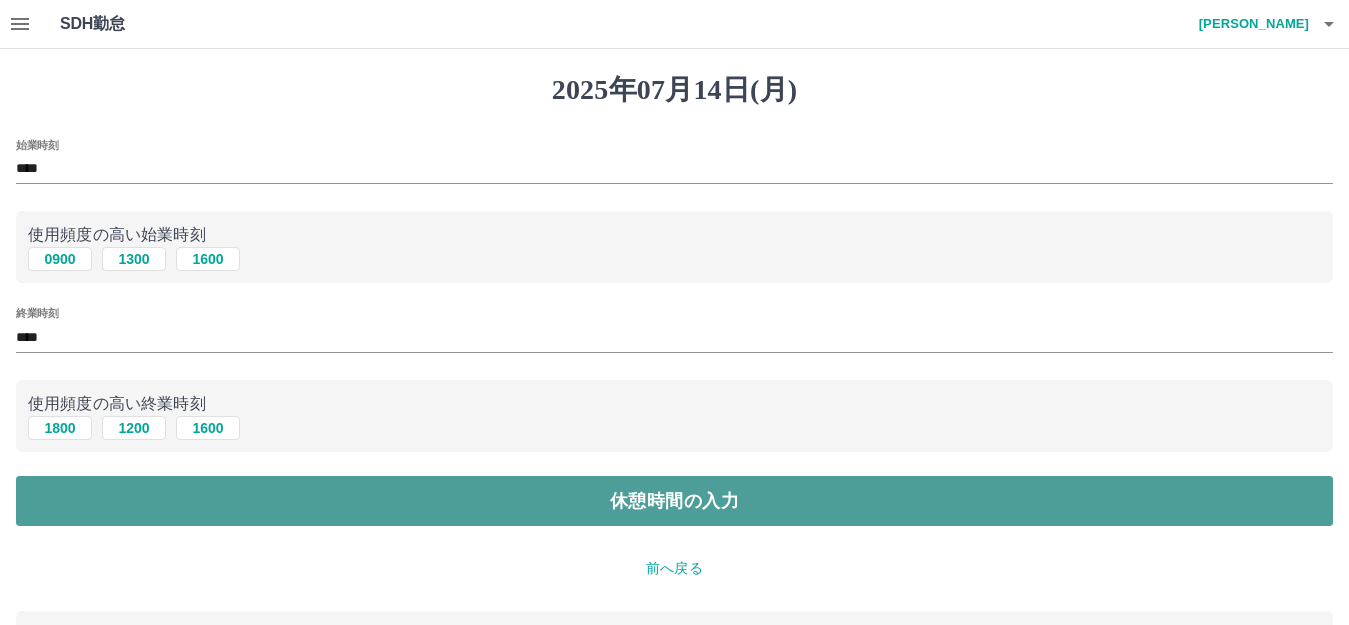 click on "休憩時間の入力" at bounding box center (674, 501) 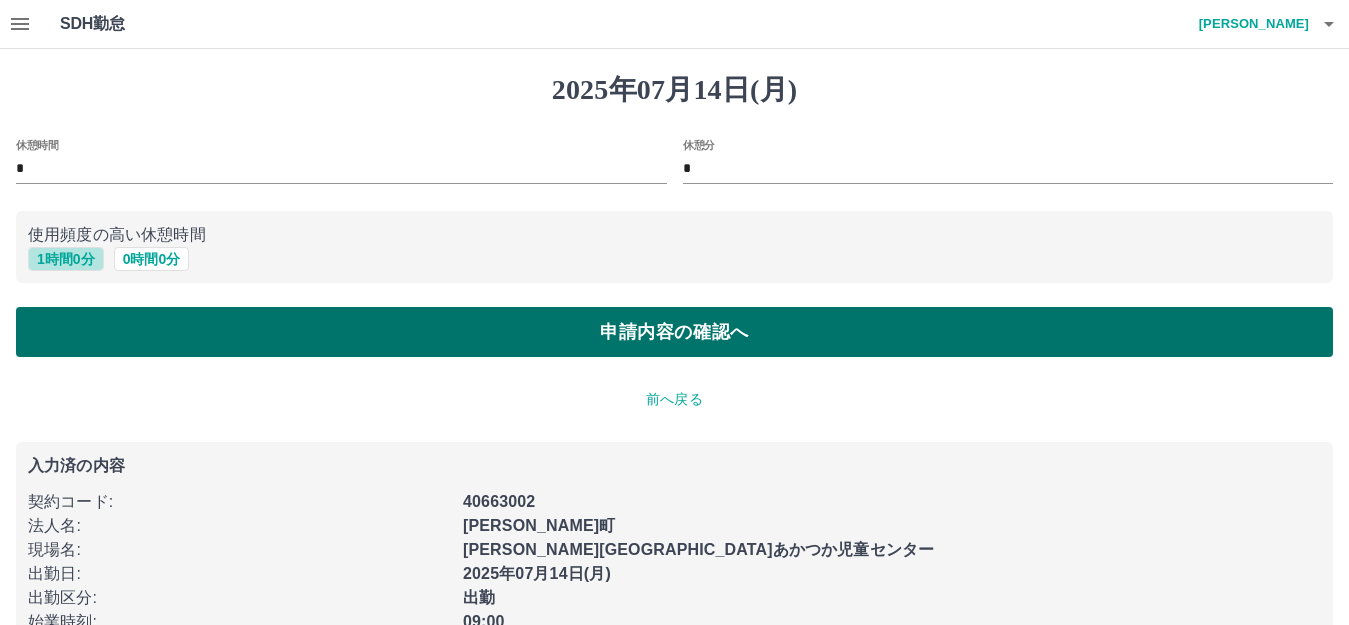 drag, startPoint x: 59, startPoint y: 266, endPoint x: 113, endPoint y: 310, distance: 69.656296 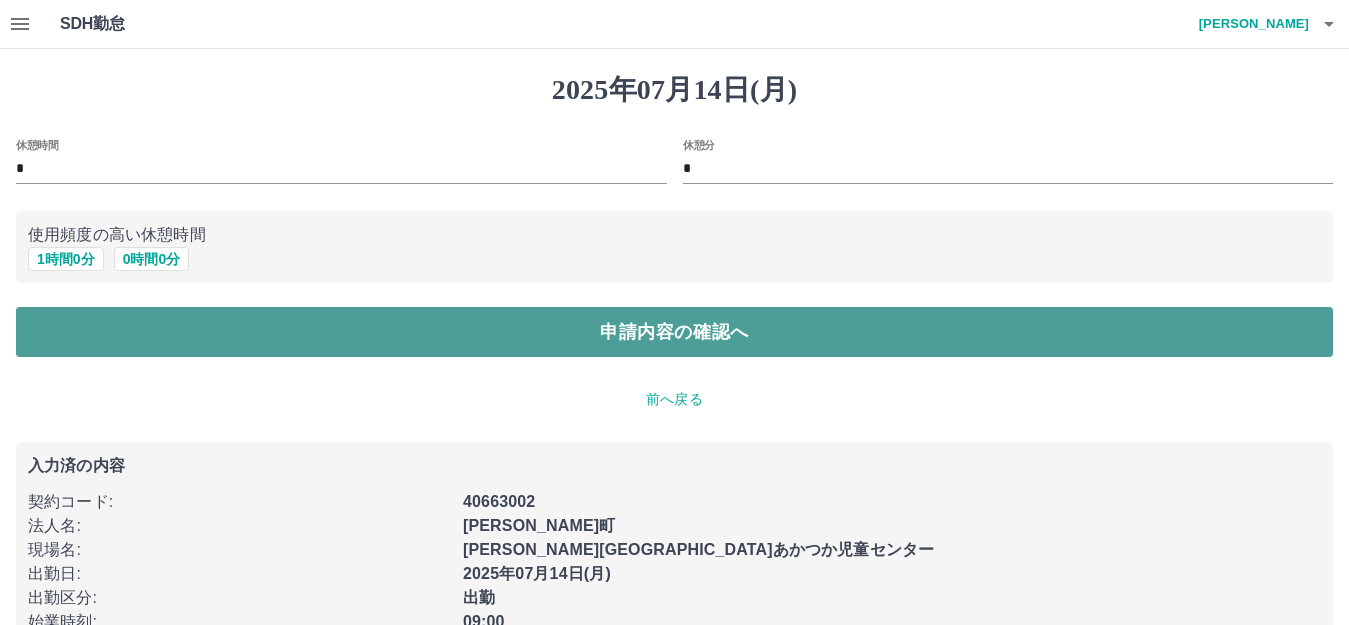 click on "申請内容の確認へ" at bounding box center [674, 332] 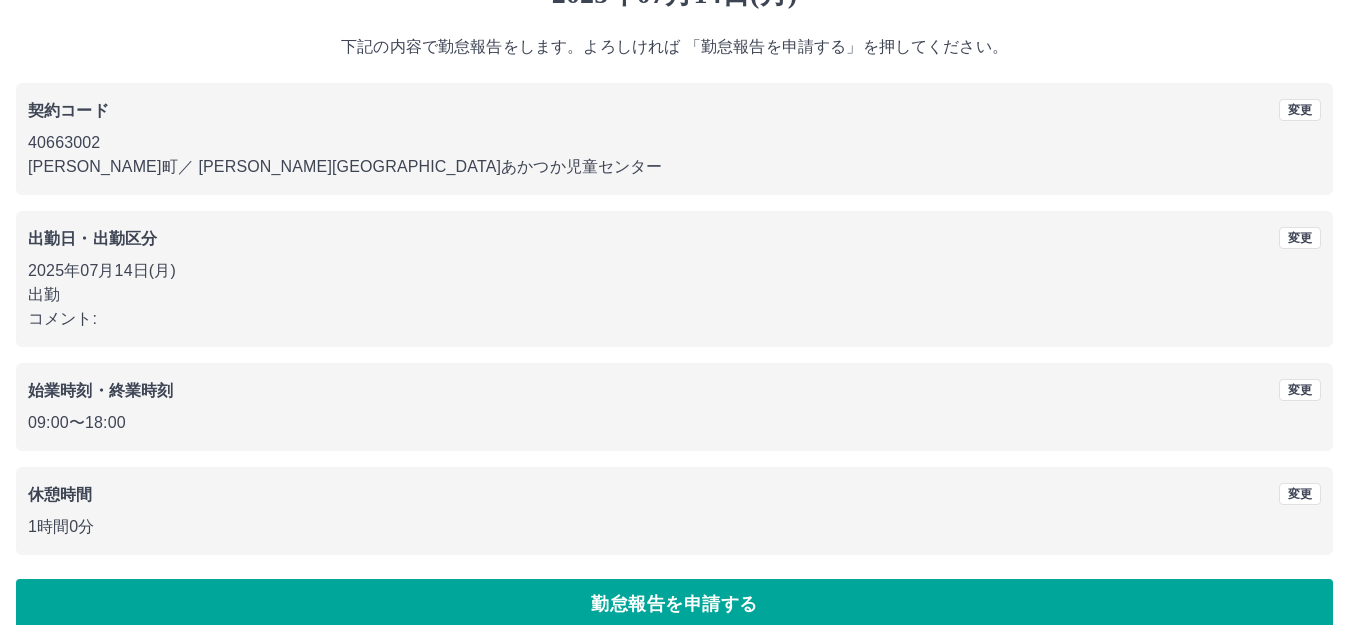 scroll, scrollTop: 124, scrollLeft: 0, axis: vertical 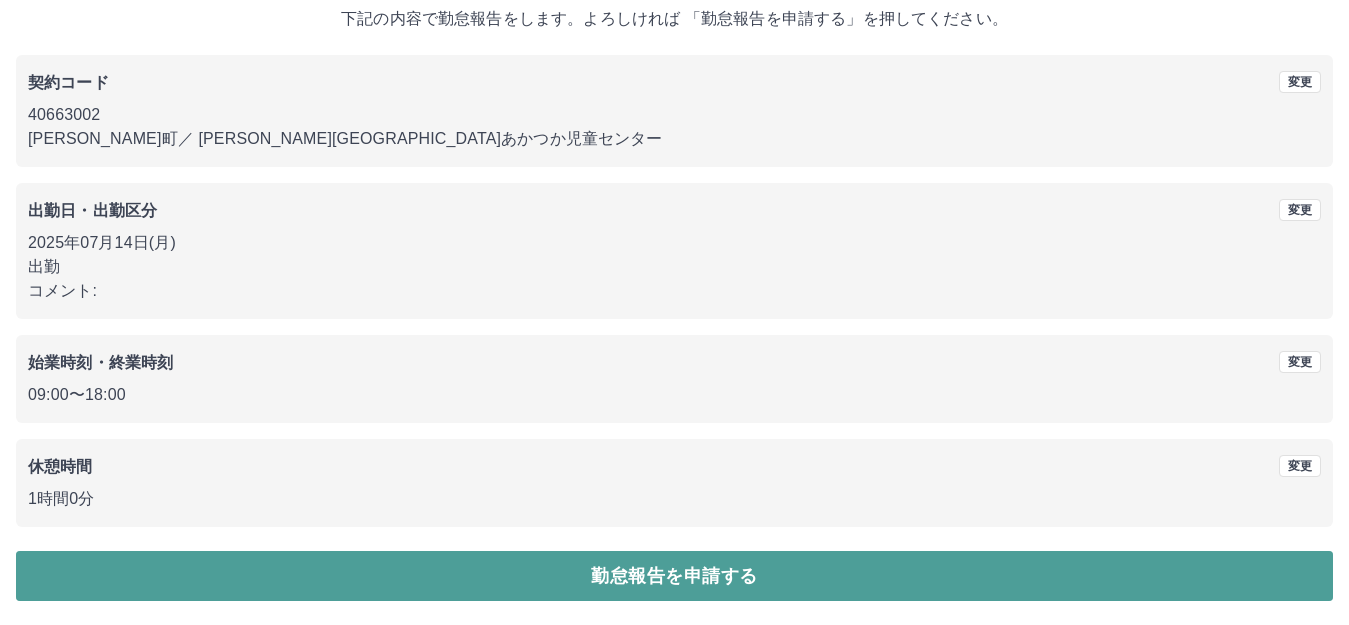 click on "勤怠報告を申請する" at bounding box center [674, 576] 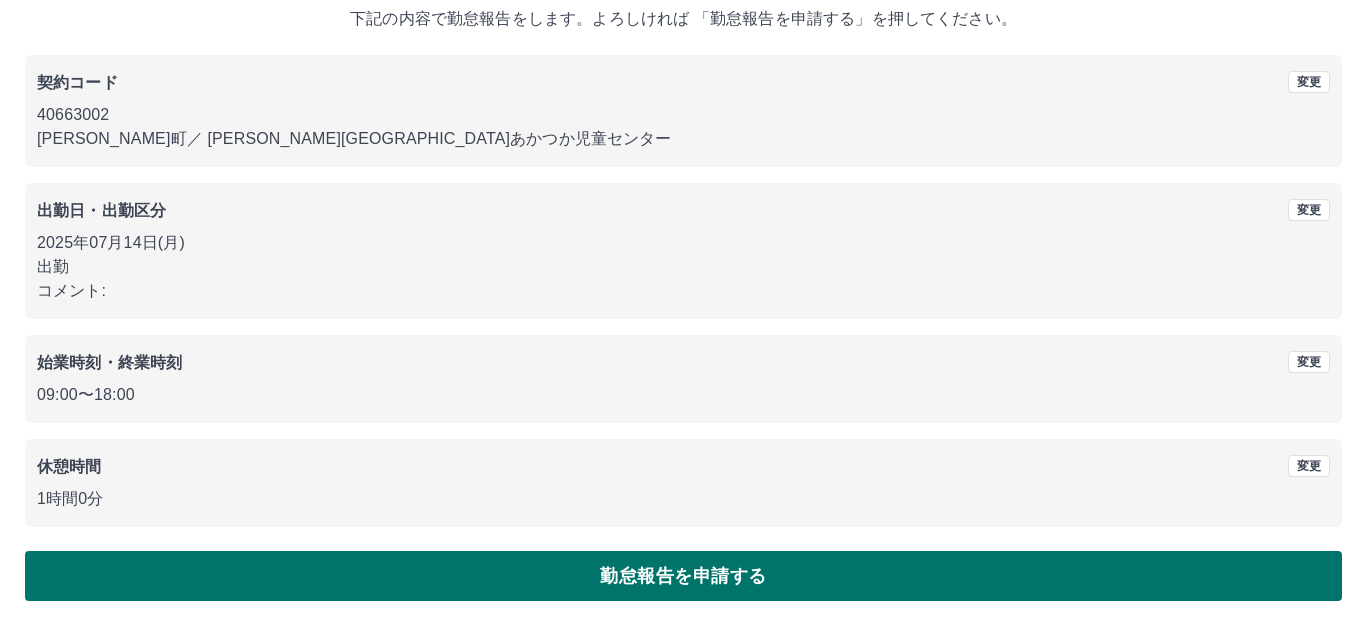scroll, scrollTop: 0, scrollLeft: 0, axis: both 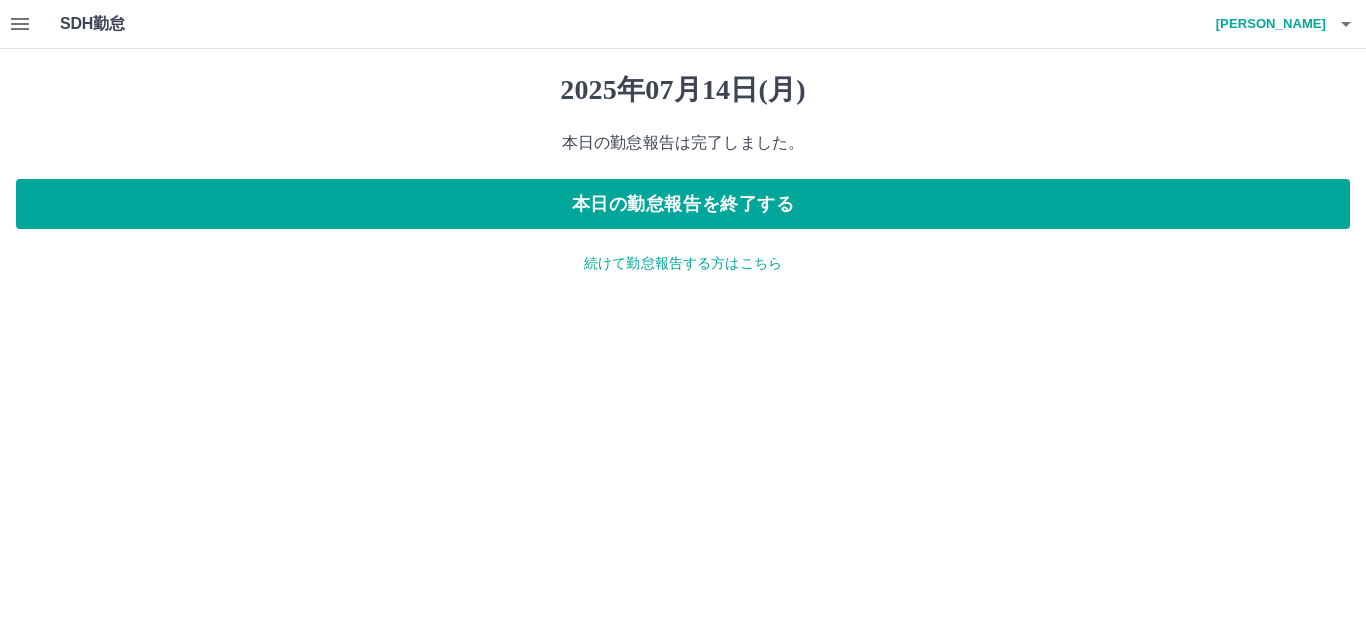click on "続けて勤怠報告する方はこちら" at bounding box center [683, 263] 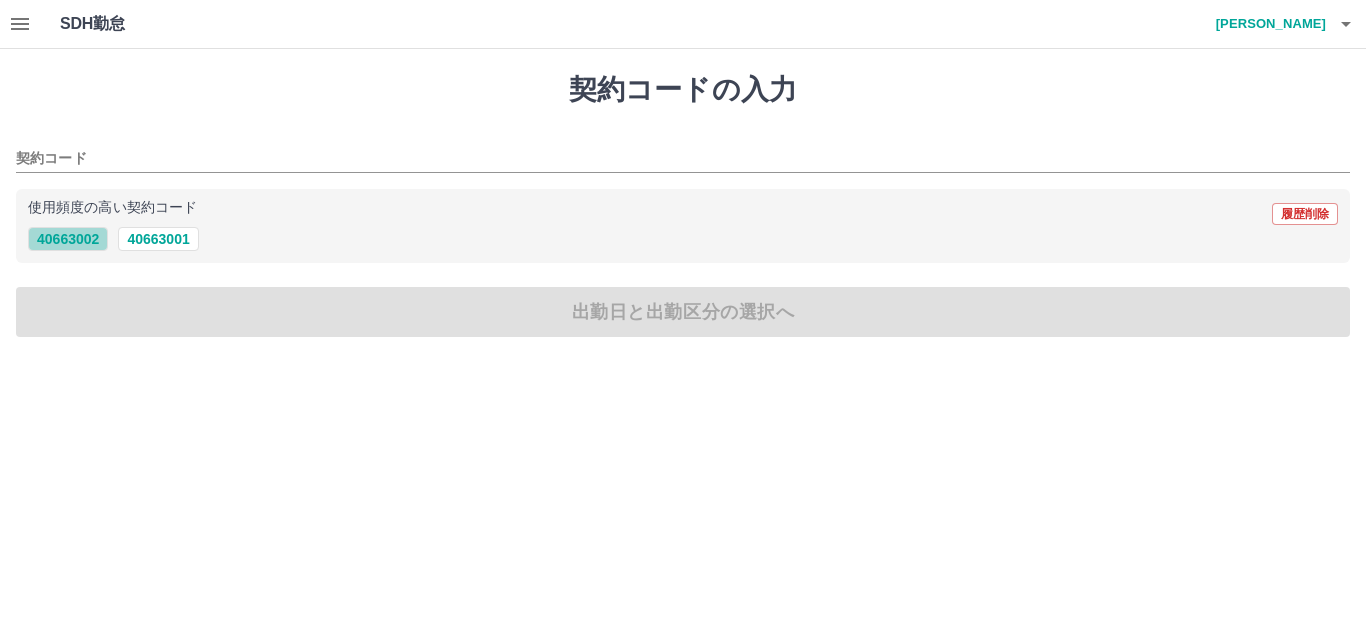 click on "40663002" at bounding box center (68, 239) 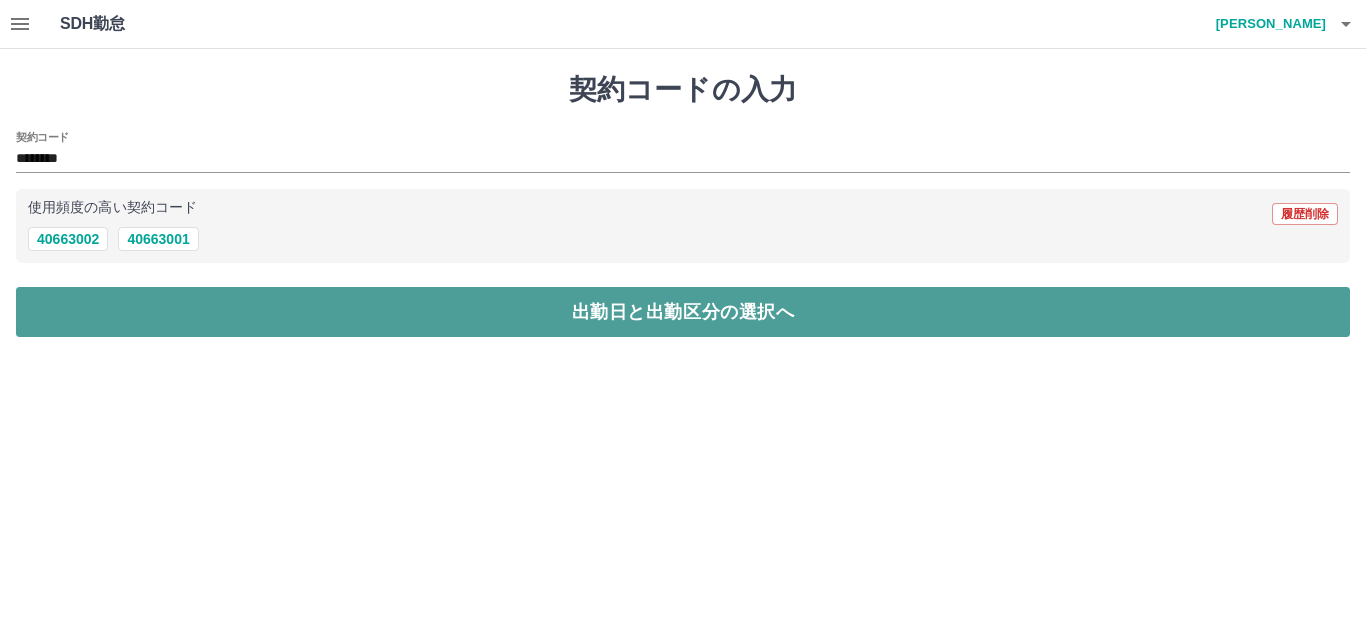 click on "出勤日と出勤区分の選択へ" at bounding box center [683, 312] 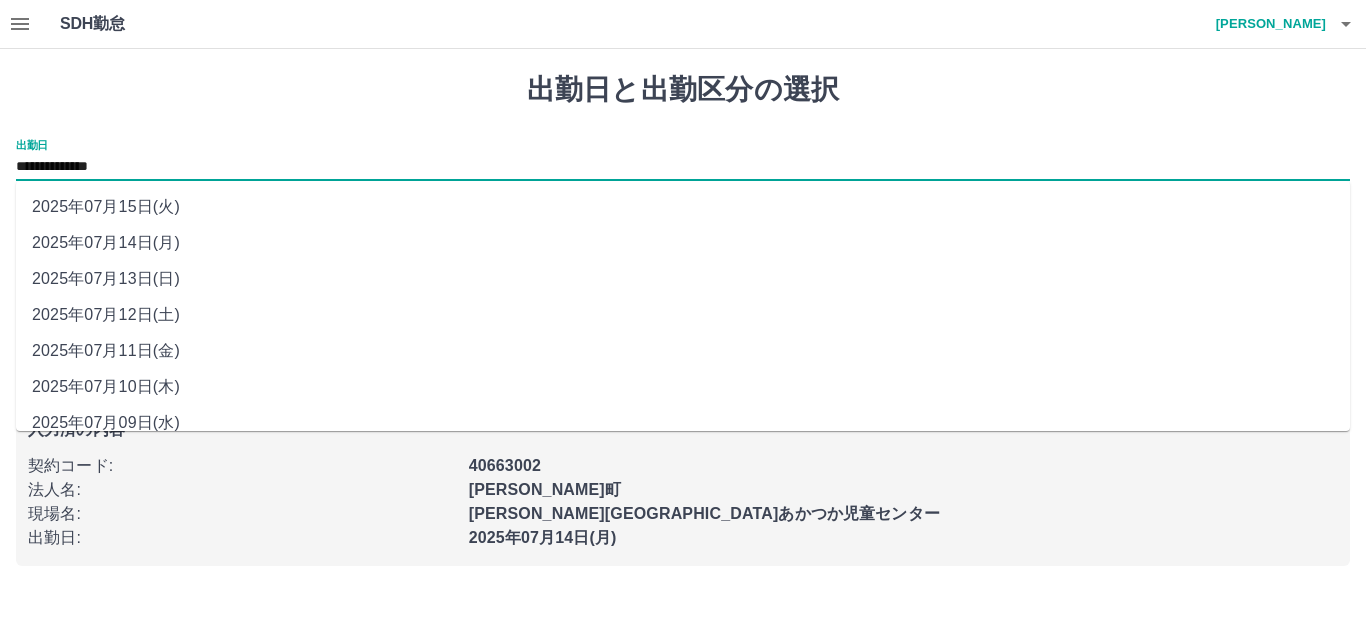 click on "**********" at bounding box center [683, 167] 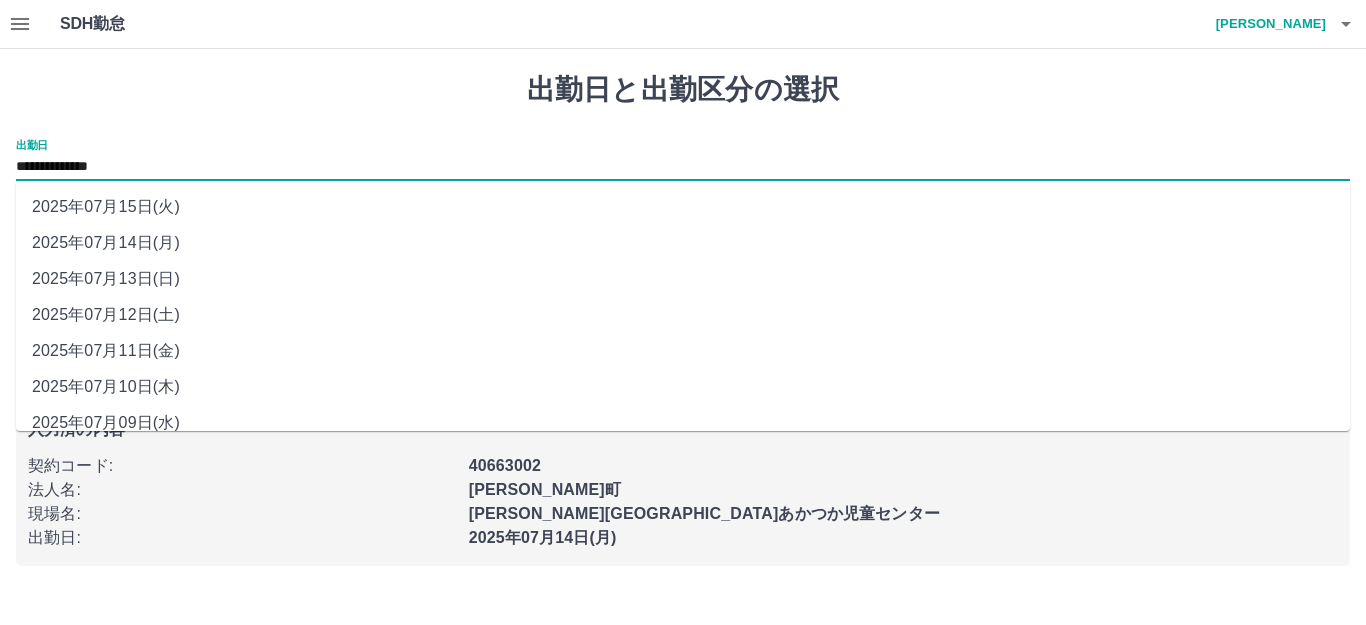 click on "2025年07月15日(火)" at bounding box center (683, 207) 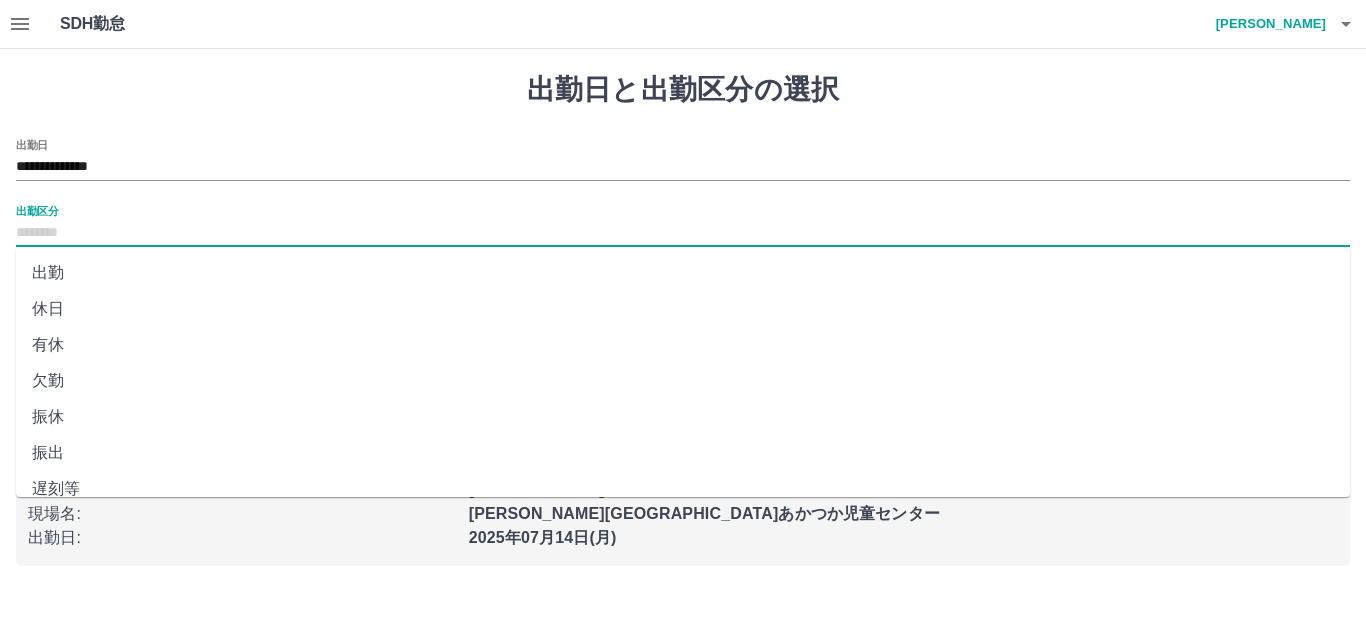 click on "出勤区分" at bounding box center (683, 233) 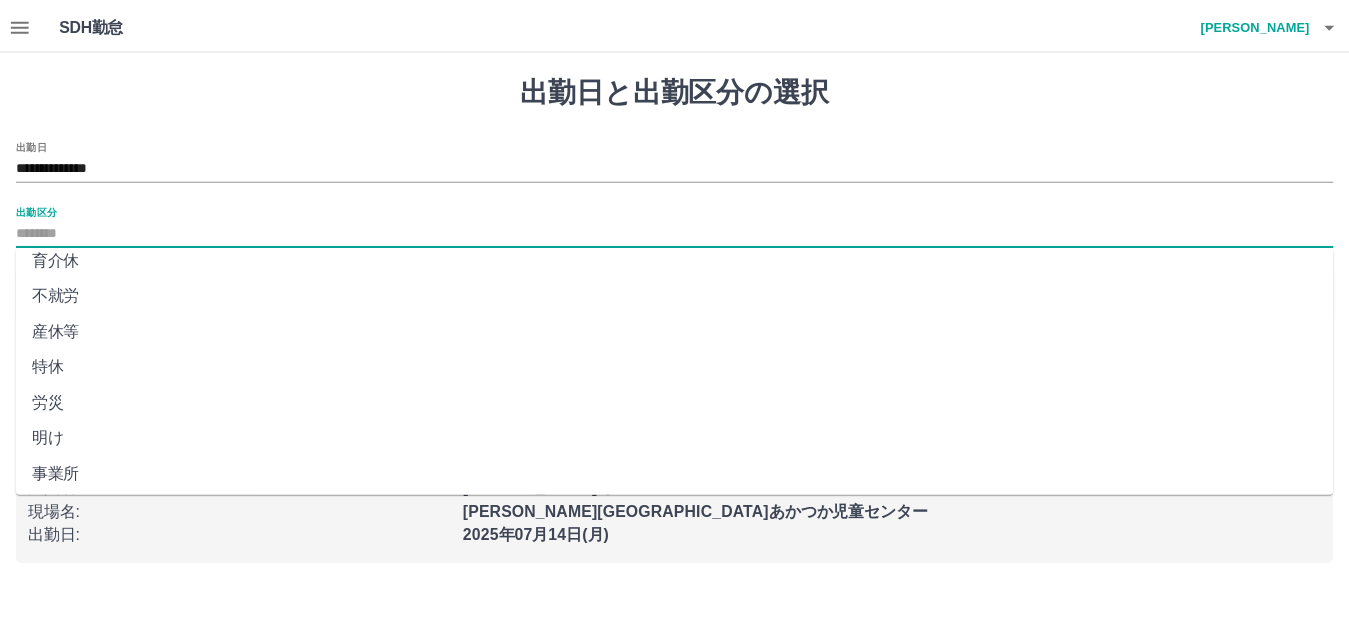 scroll, scrollTop: 414, scrollLeft: 0, axis: vertical 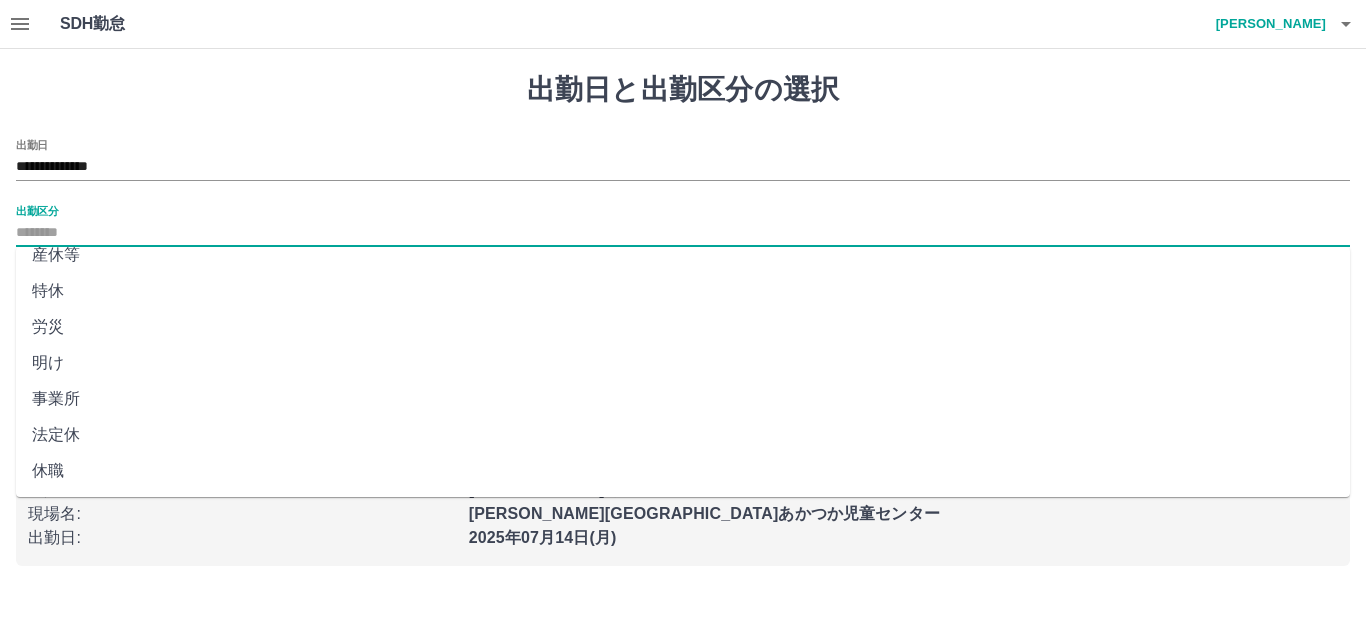 click on "法定休" at bounding box center (683, 435) 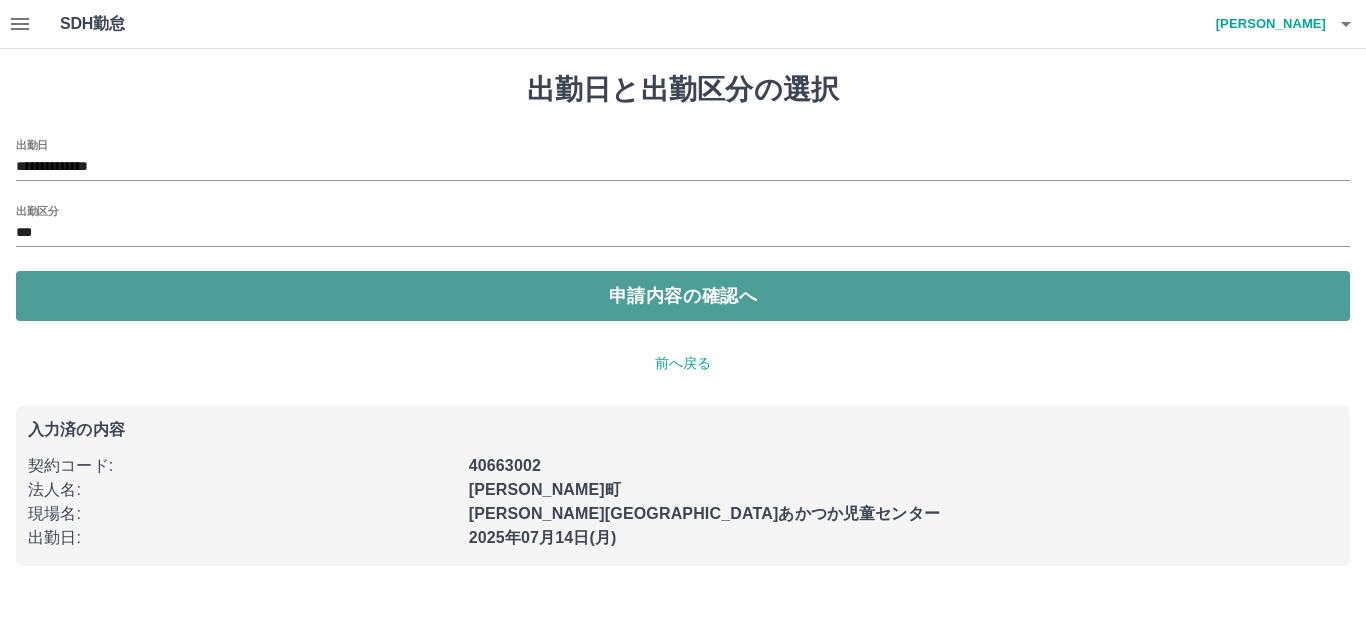 click on "申請内容の確認へ" at bounding box center (683, 296) 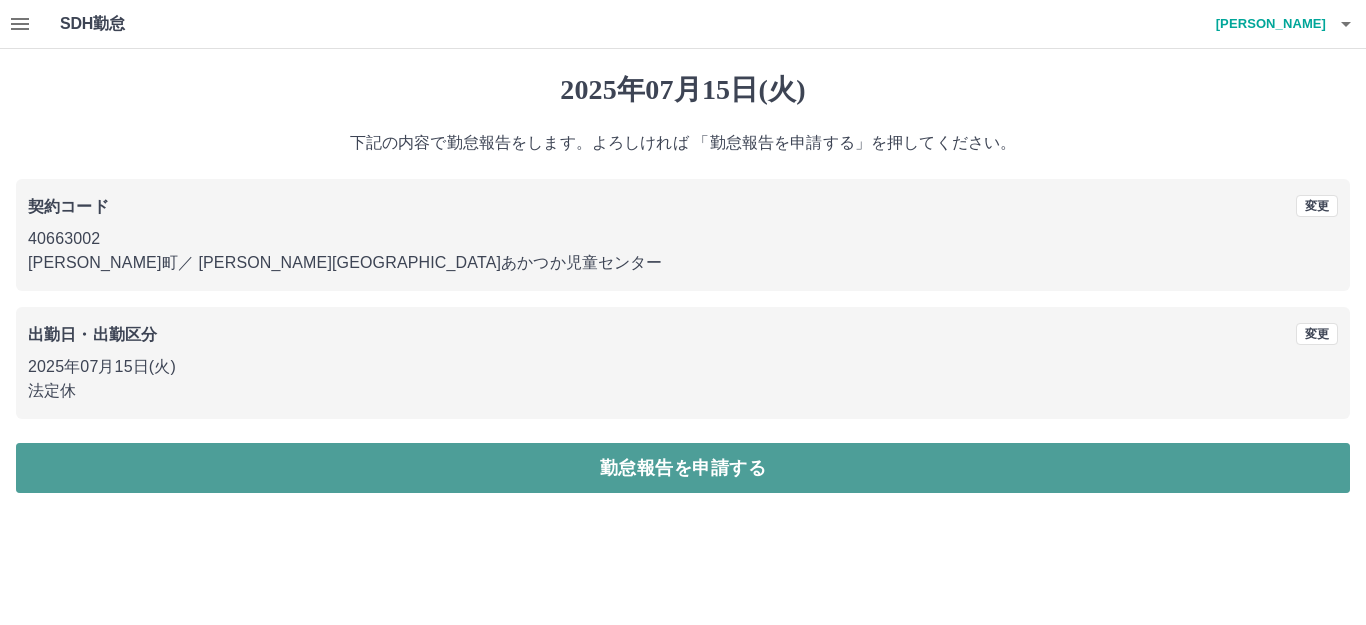 click on "勤怠報告を申請する" at bounding box center [683, 468] 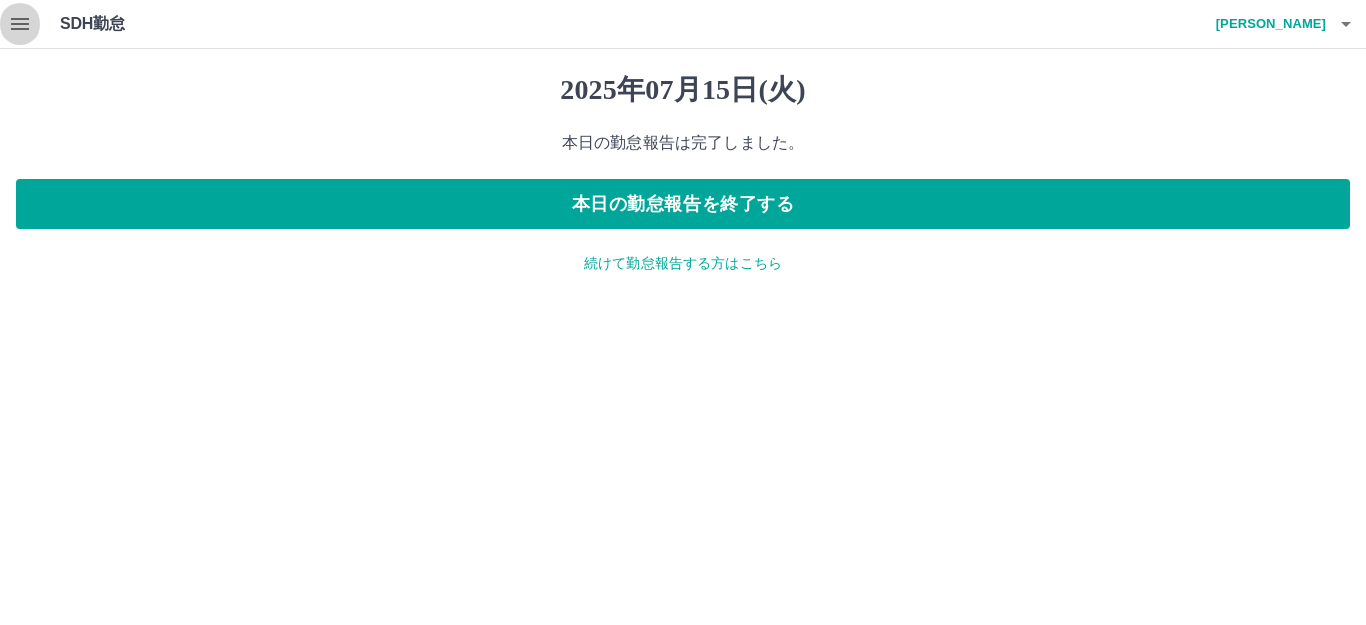 click 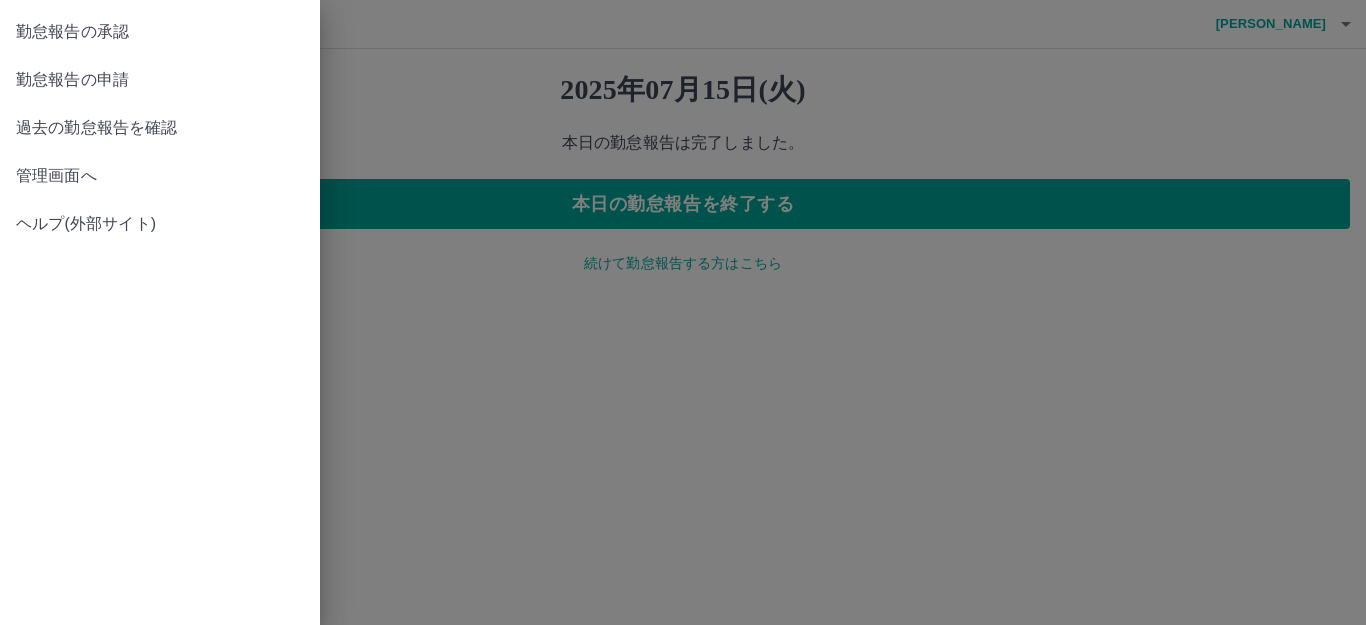 click on "過去の勤怠報告を確認" at bounding box center [160, 128] 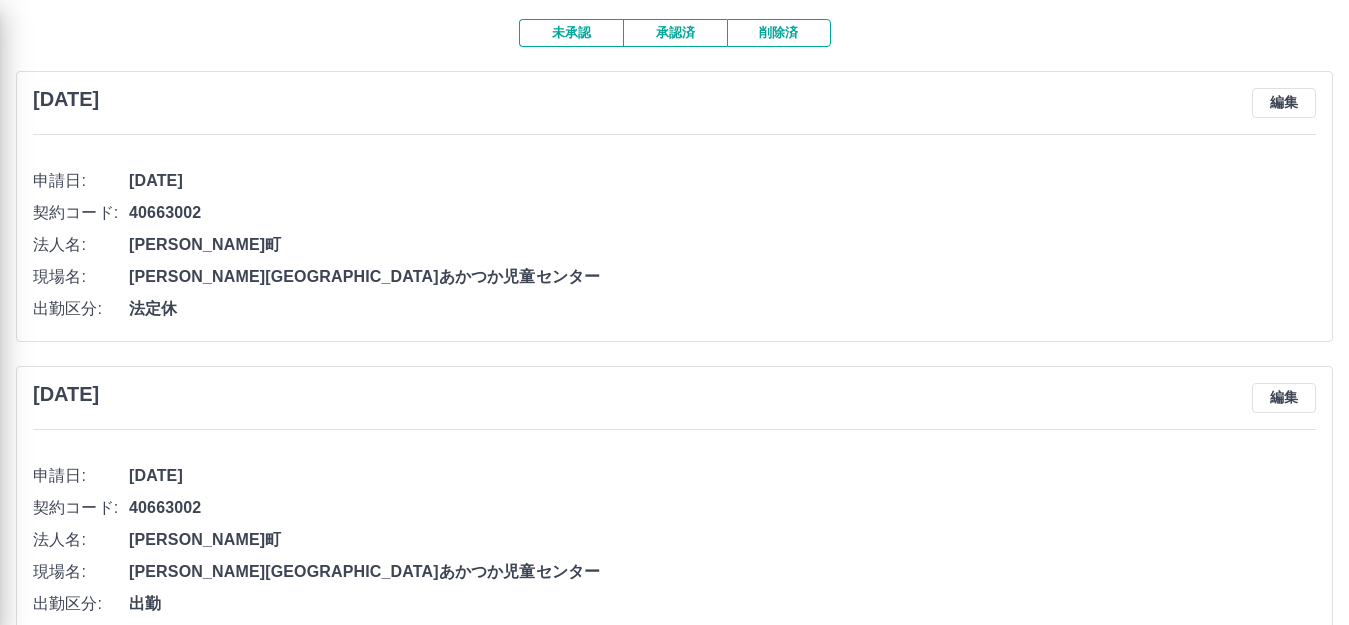 scroll, scrollTop: 0, scrollLeft: 0, axis: both 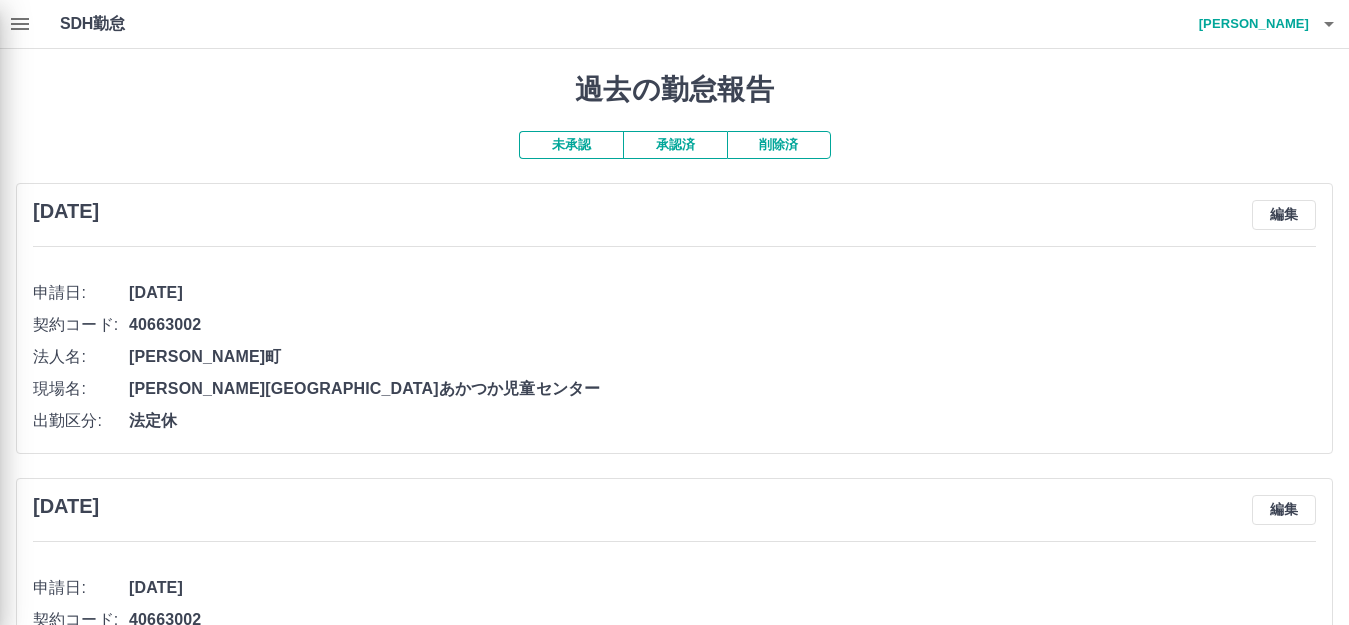 click at bounding box center (674, 312) 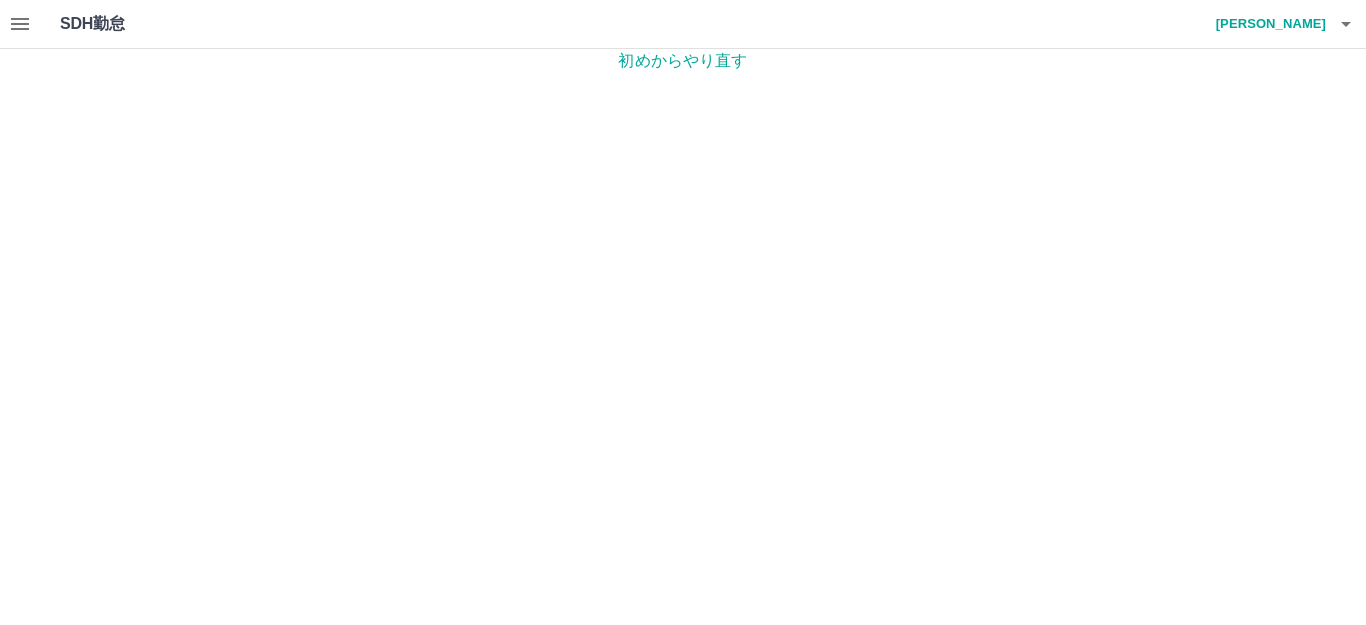 click on "初めからやり直す" at bounding box center (683, 61) 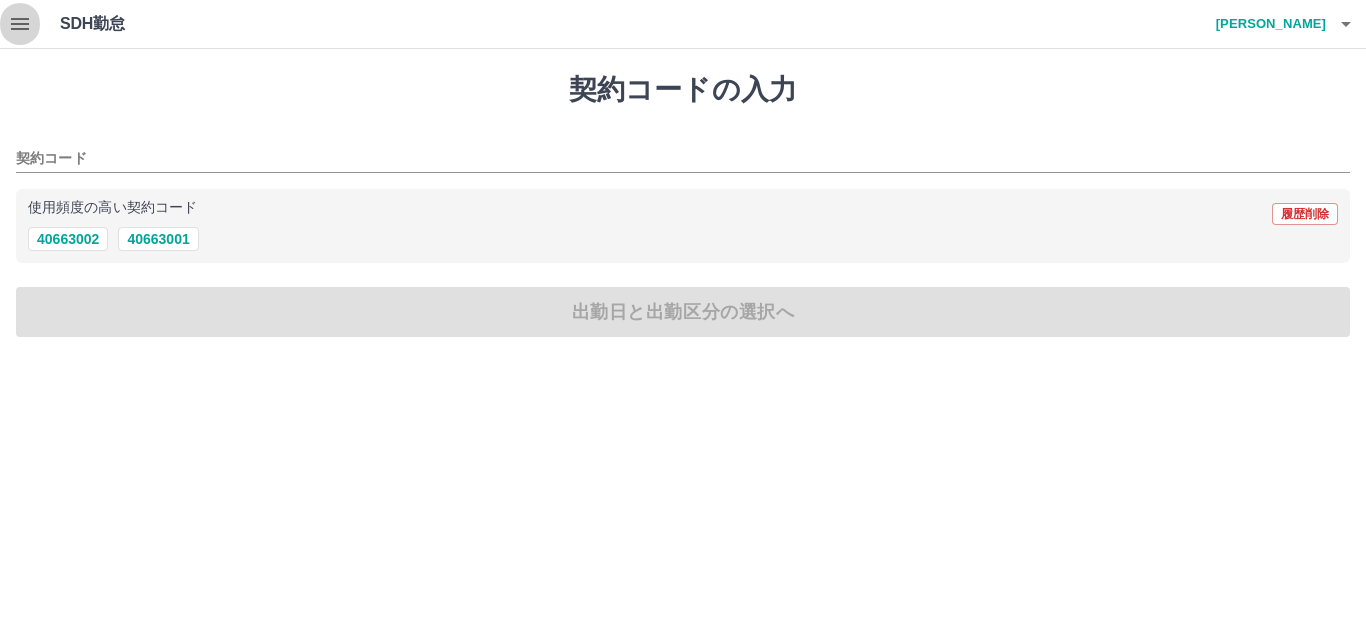 click 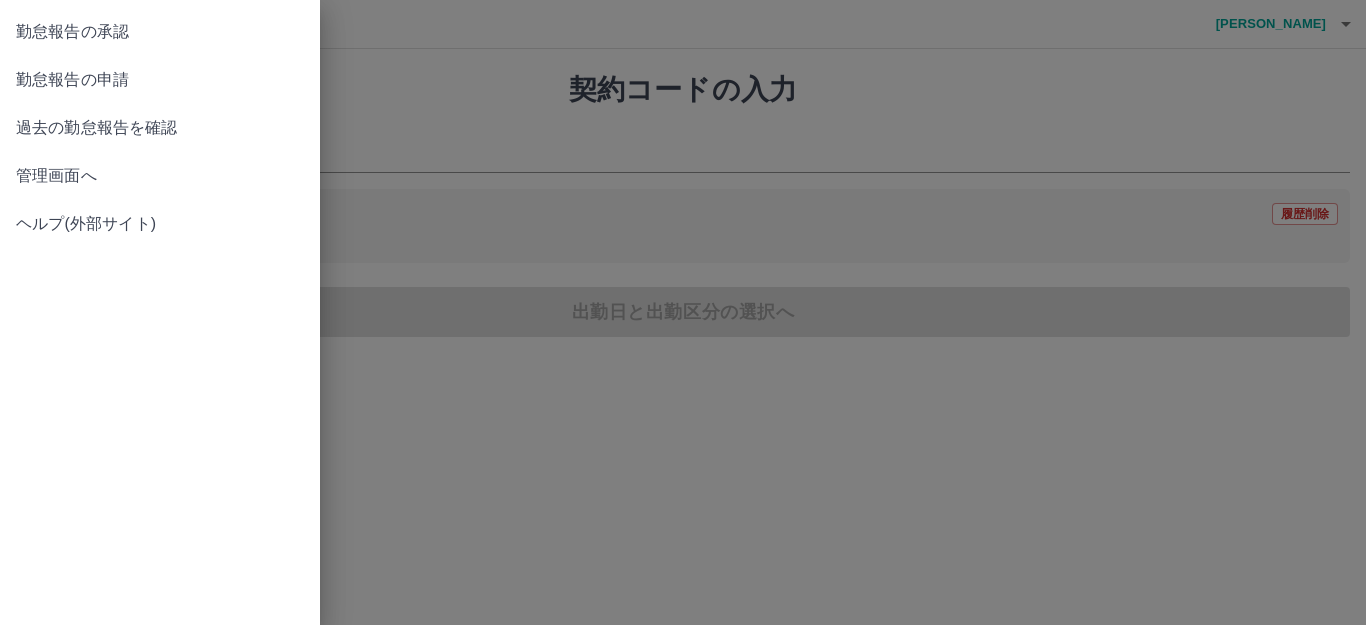click on "過去の勤怠報告を確認" at bounding box center (160, 128) 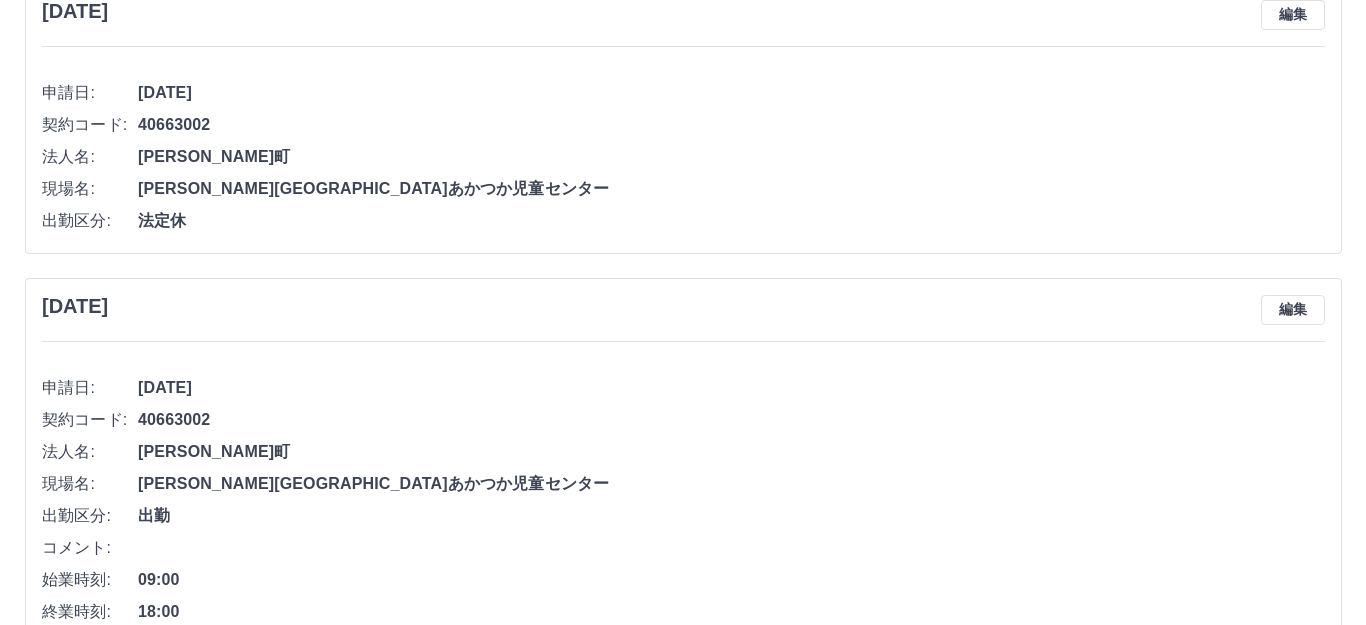 scroll, scrollTop: 0, scrollLeft: 0, axis: both 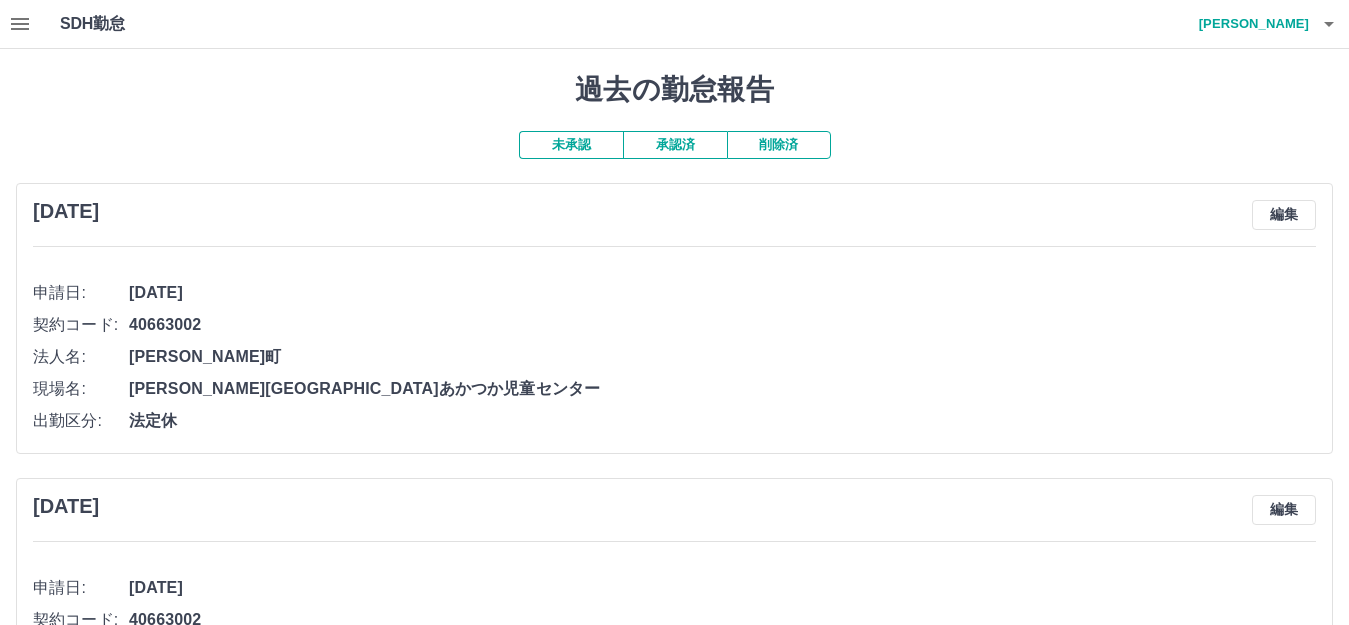 click 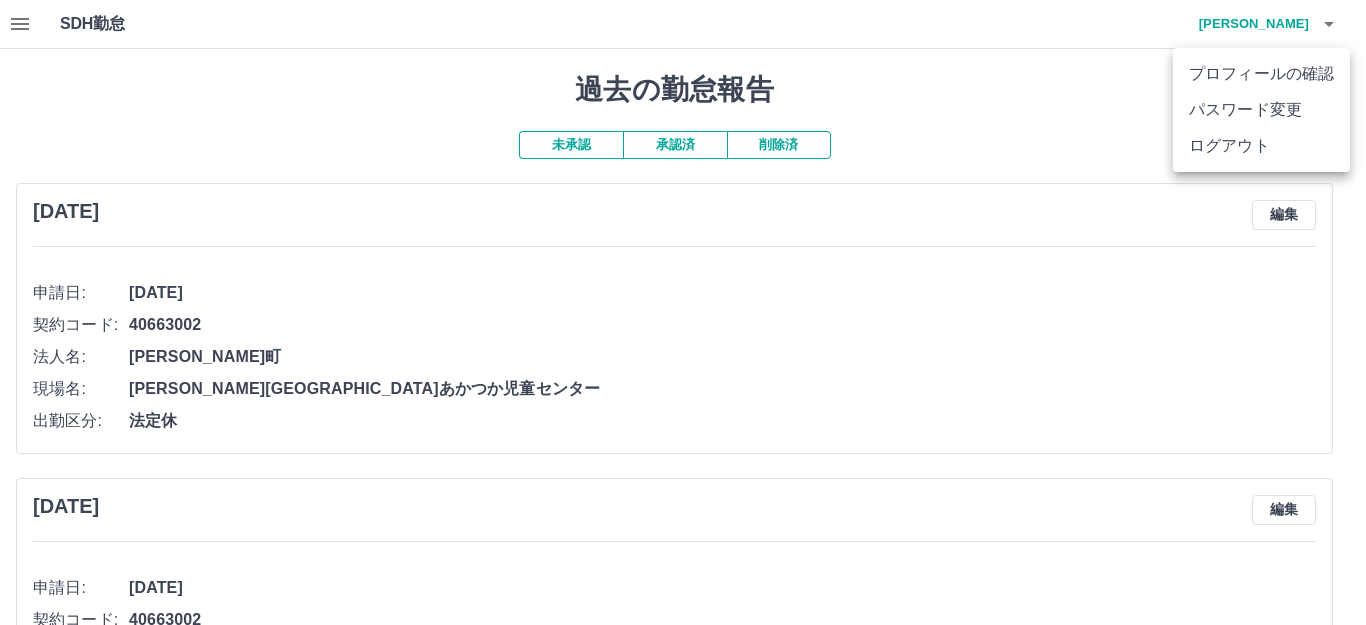 click on "ログアウト" at bounding box center [1261, 146] 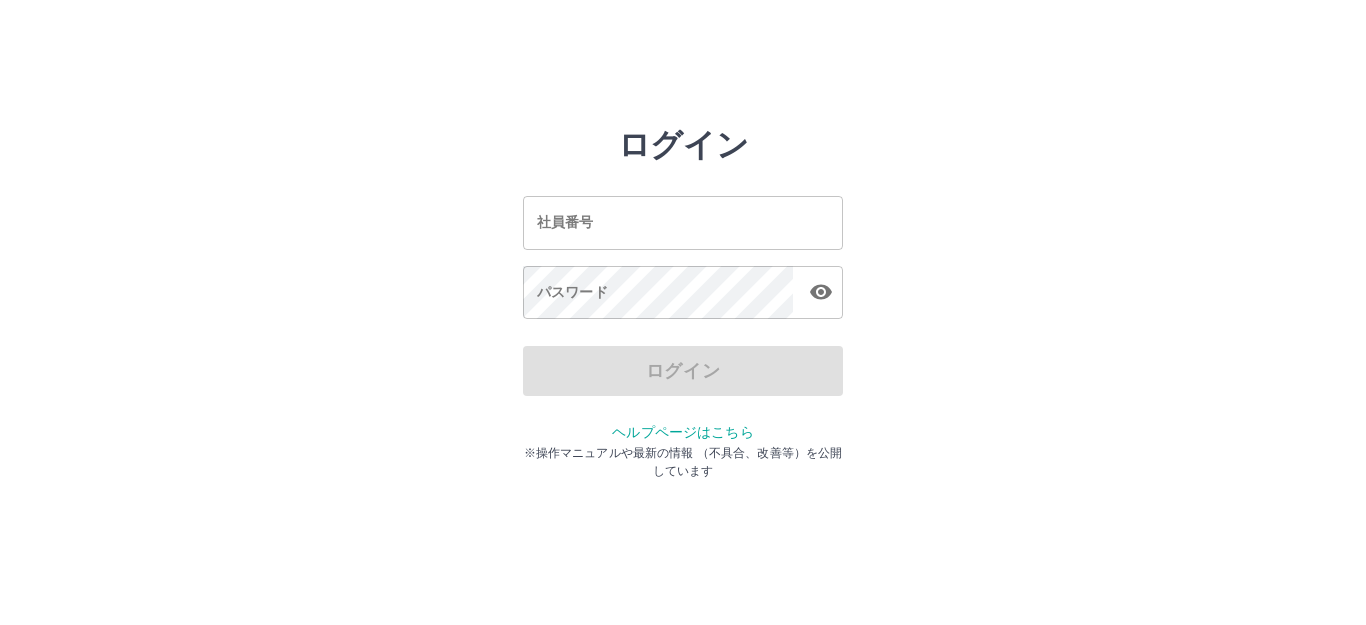 scroll, scrollTop: 0, scrollLeft: 0, axis: both 